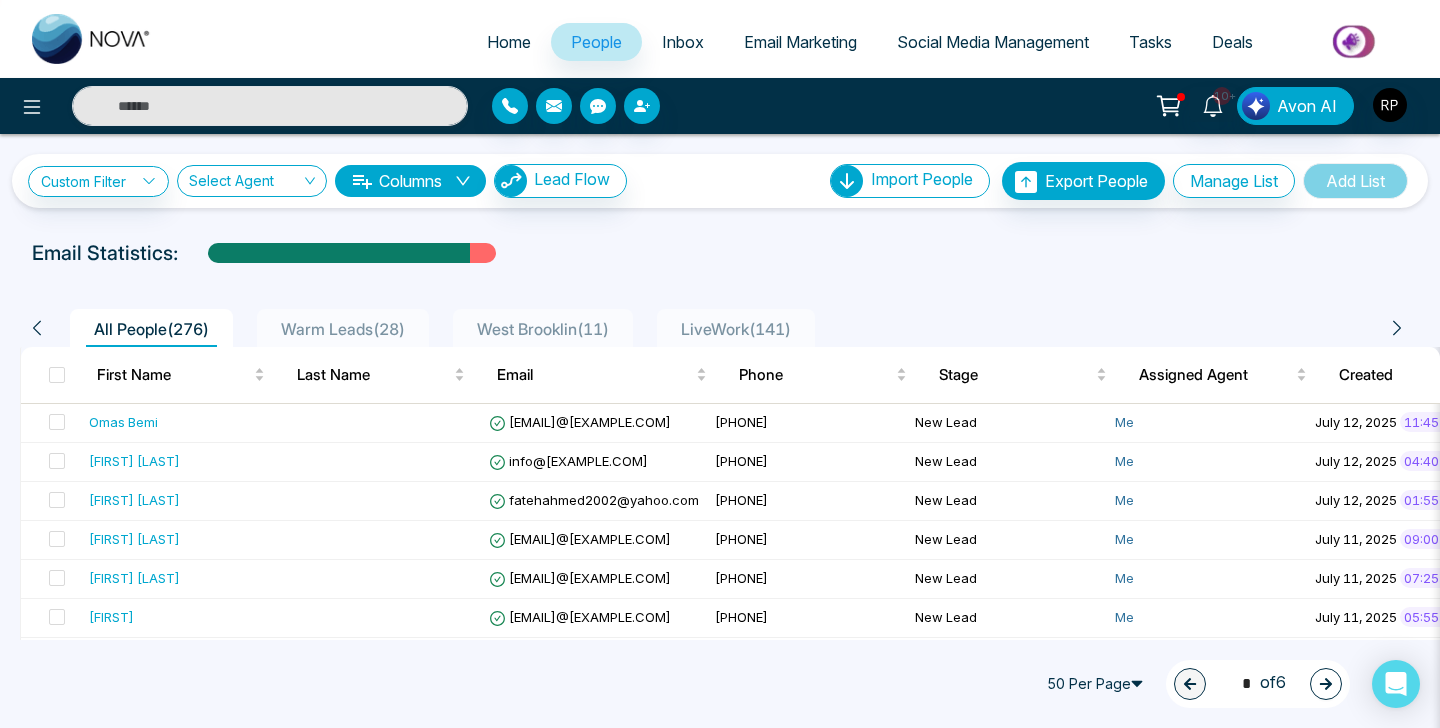 scroll, scrollTop: 1, scrollLeft: 0, axis: vertical 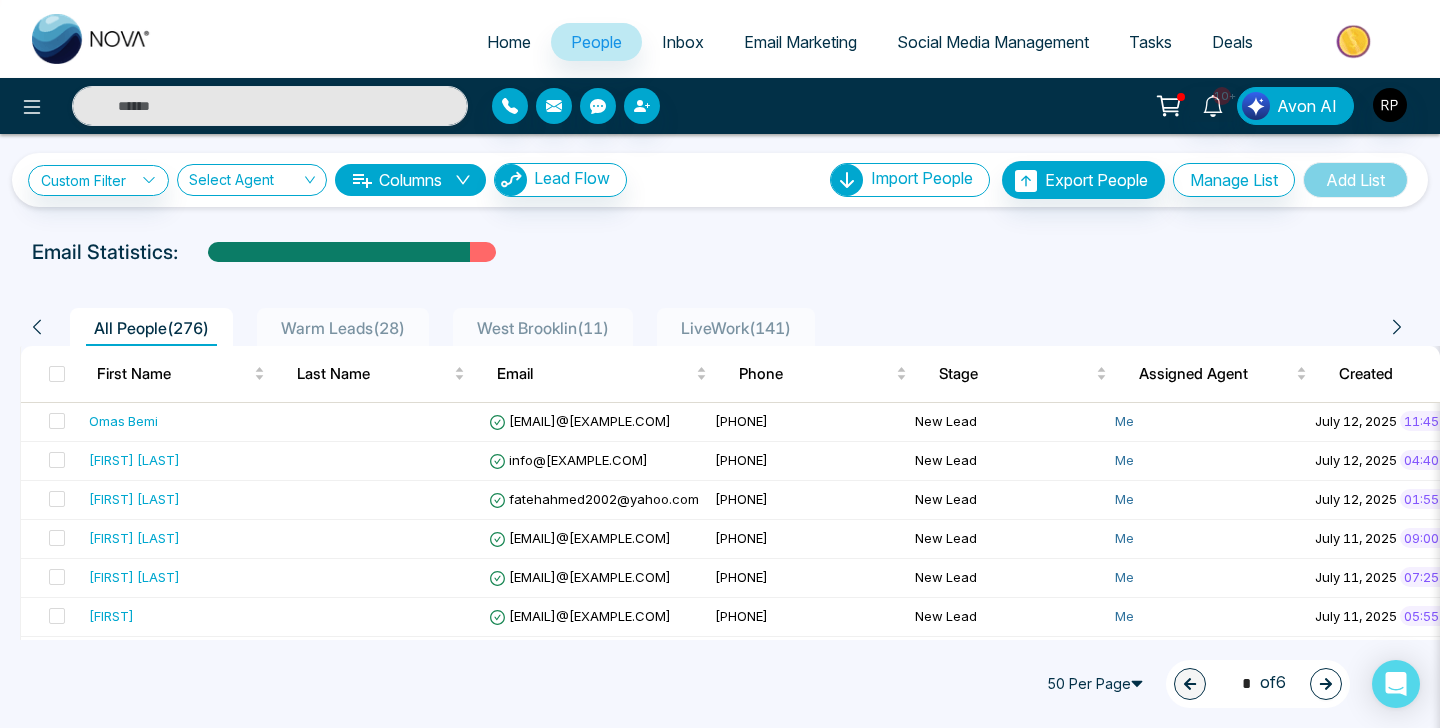 click on "People" at bounding box center (596, 42) 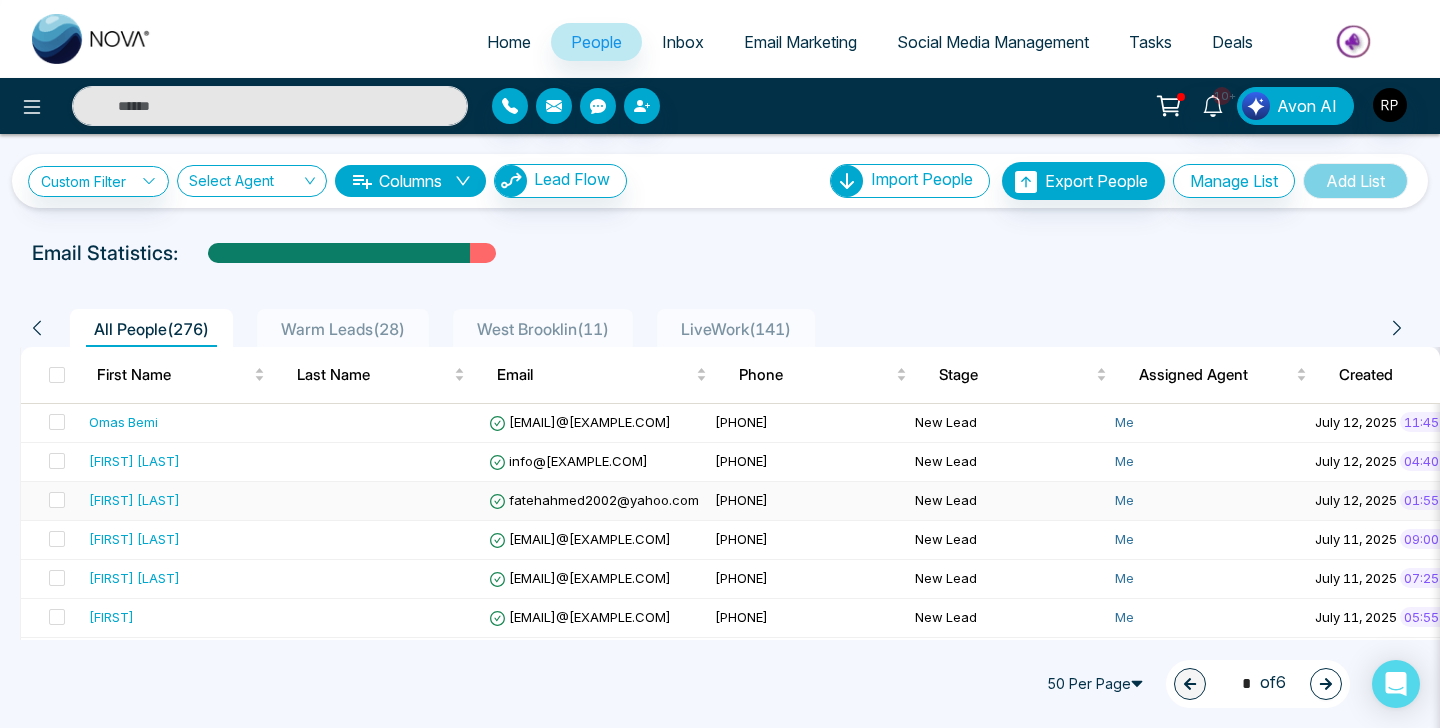 scroll, scrollTop: 1, scrollLeft: 0, axis: vertical 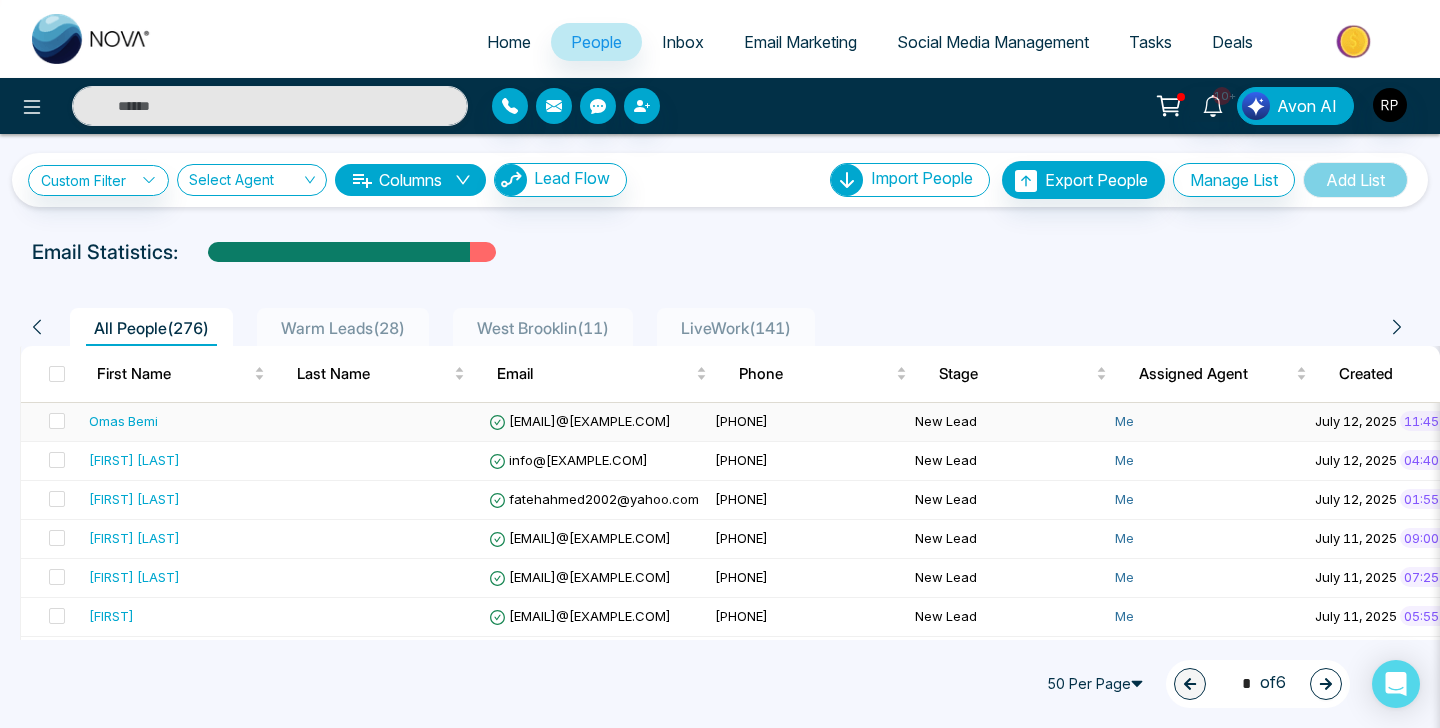 click on "Omas Bemi" at bounding box center (181, 421) 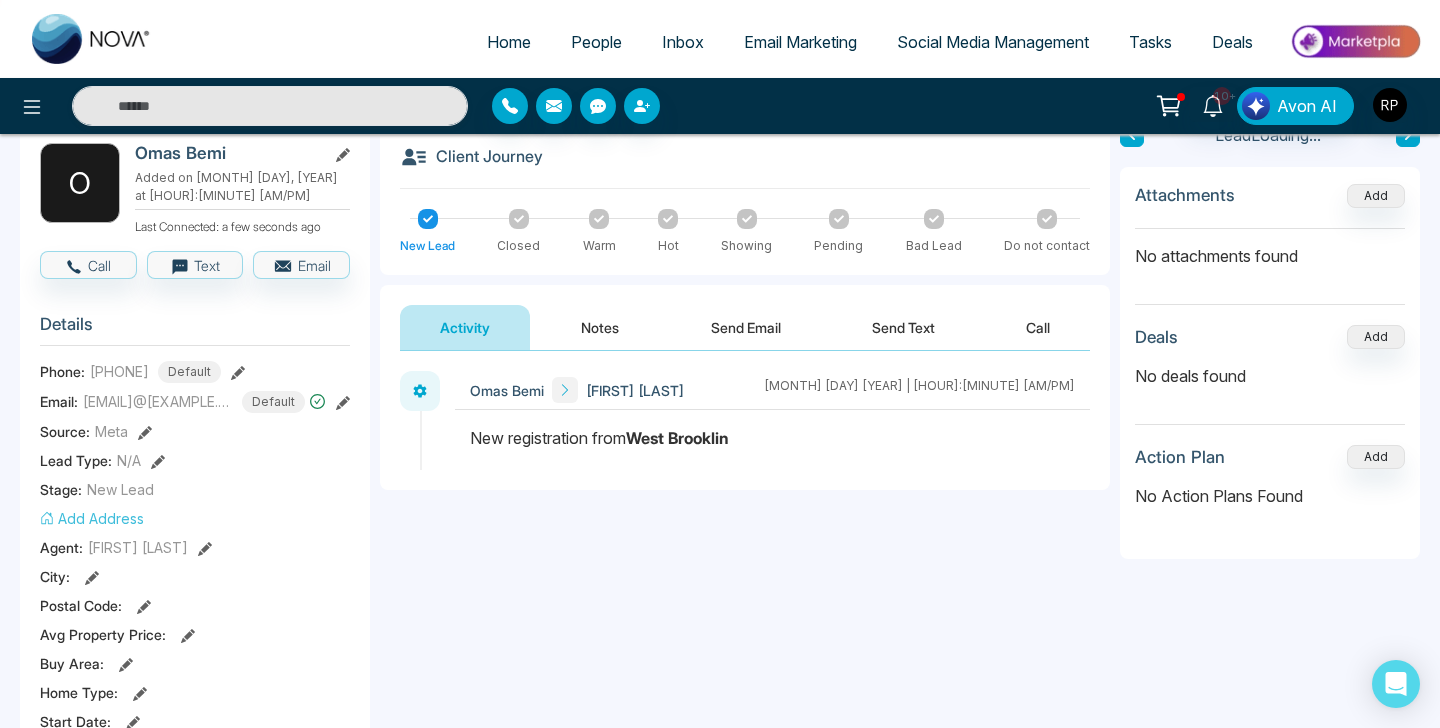 scroll, scrollTop: 107, scrollLeft: 0, axis: vertical 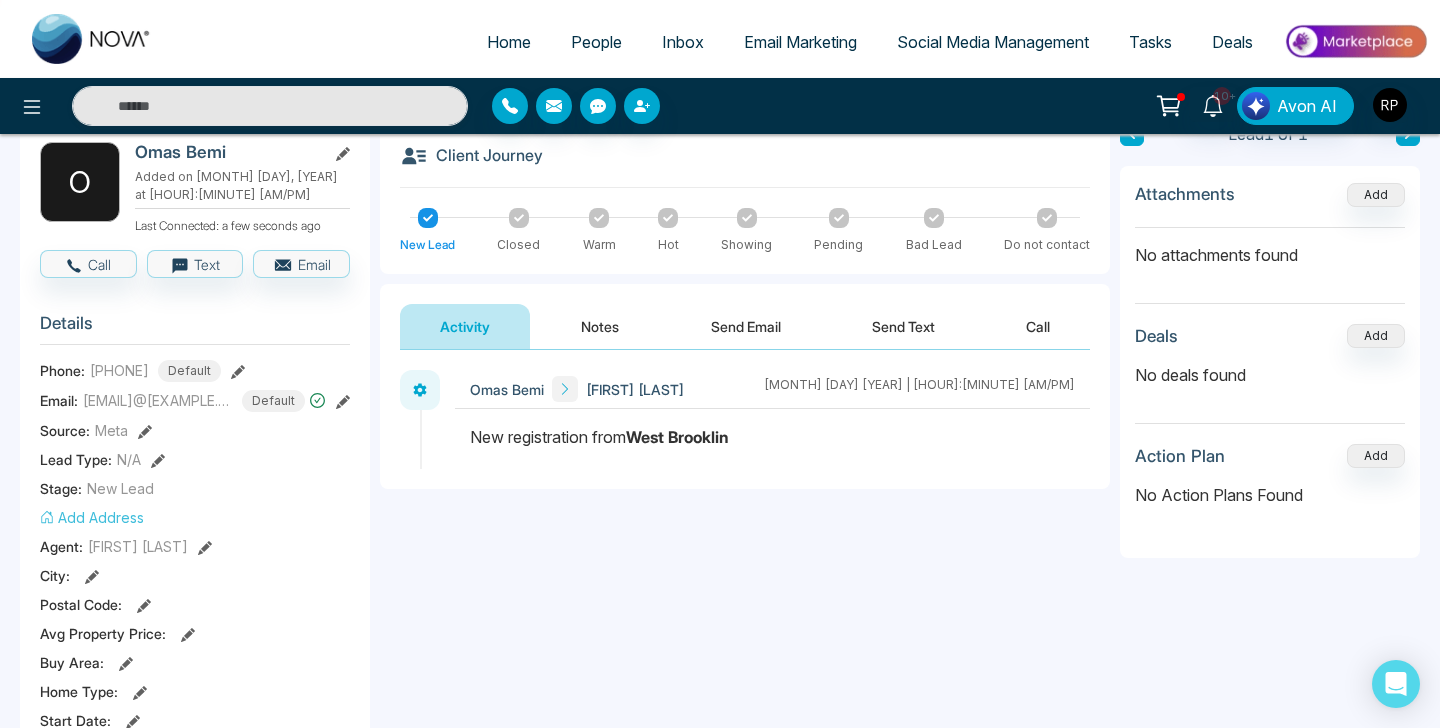 click on "Notes" at bounding box center [600, 326] 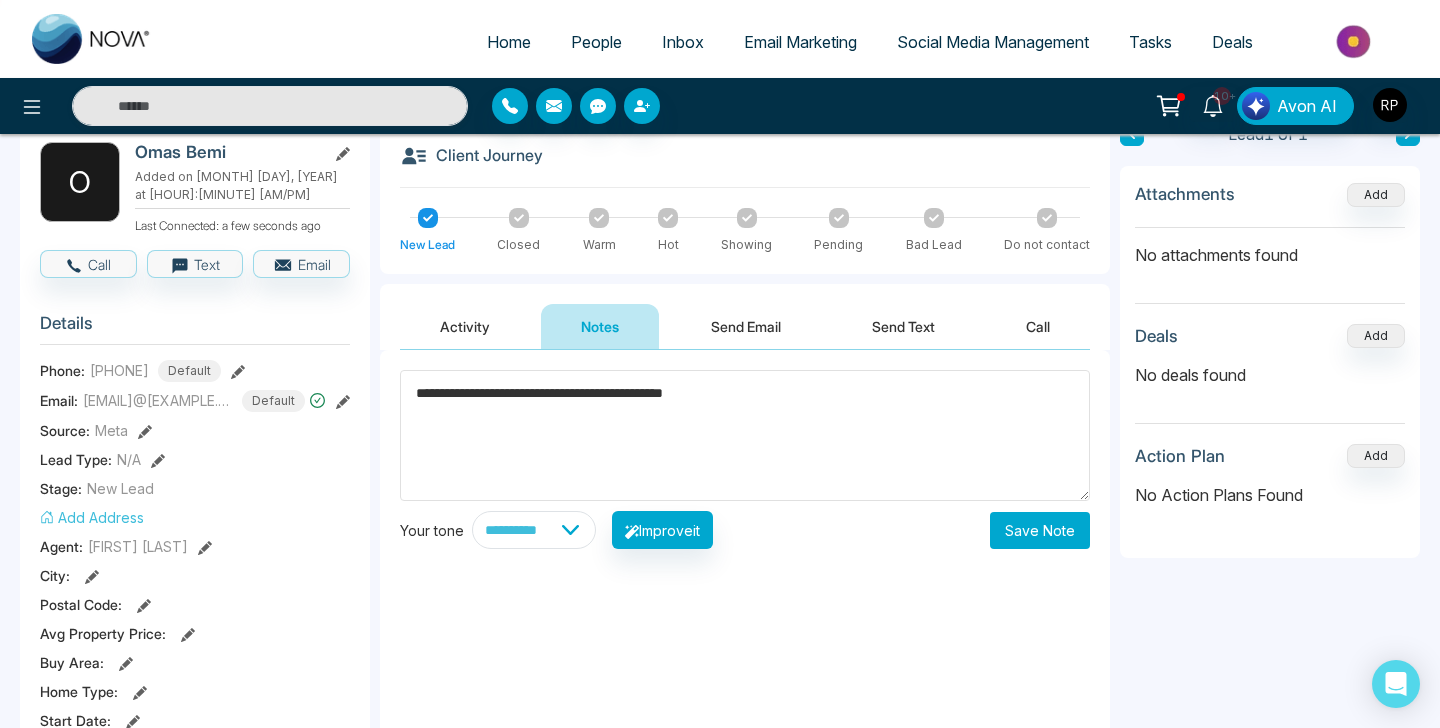type on "**********" 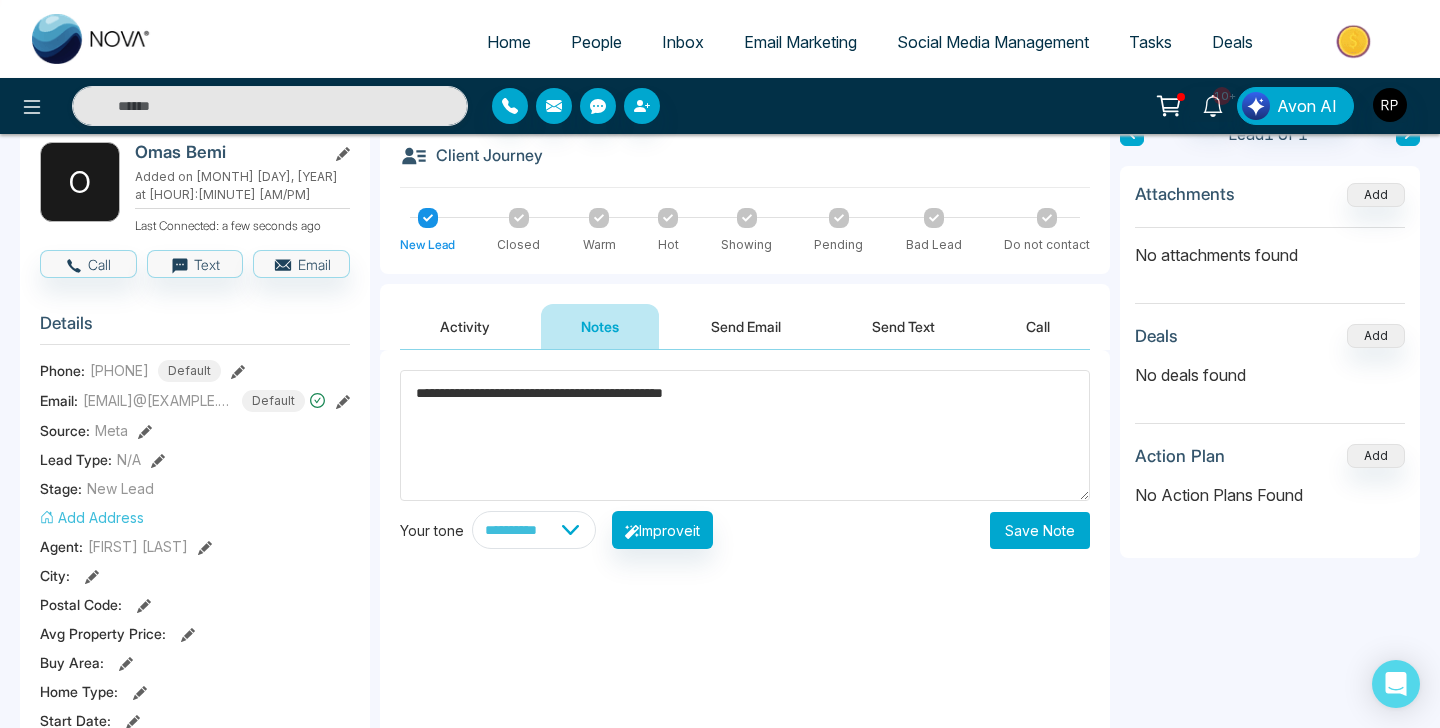 click on "Save Note" at bounding box center (1040, 530) 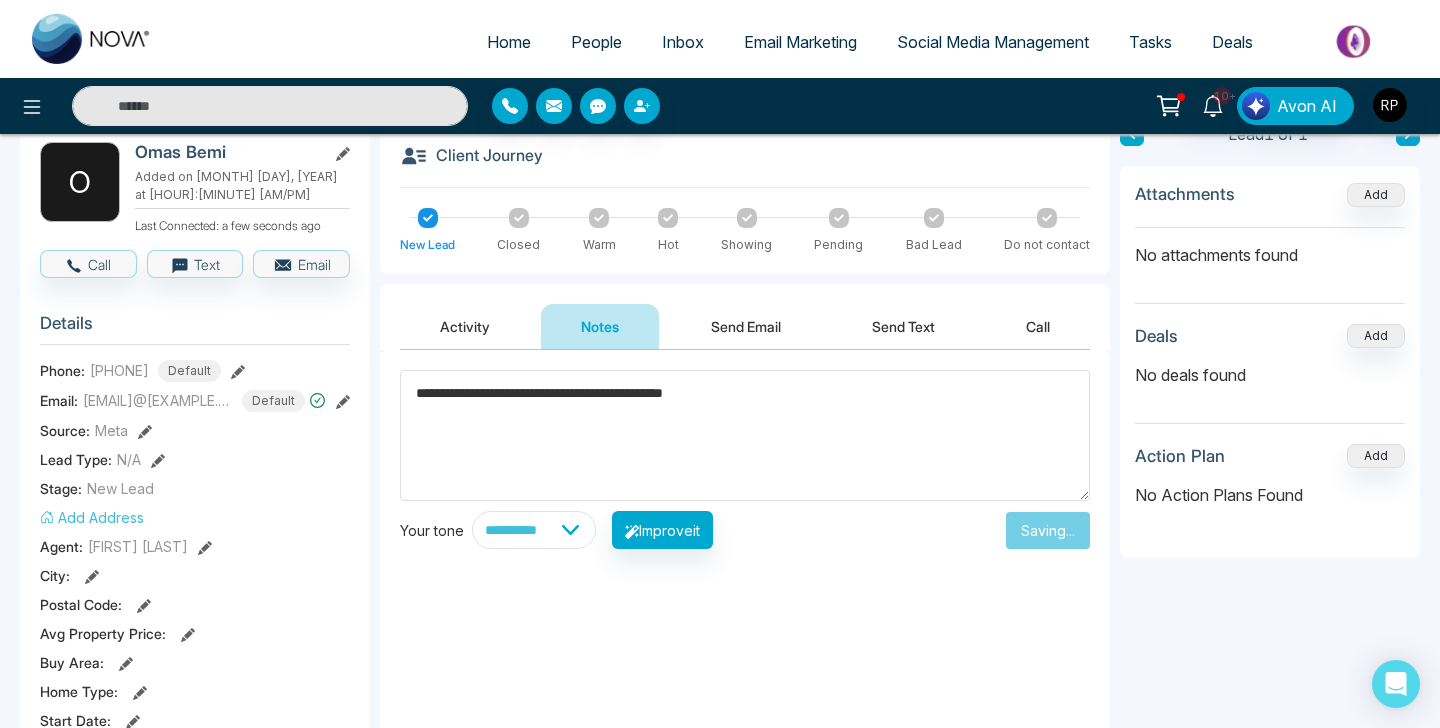type 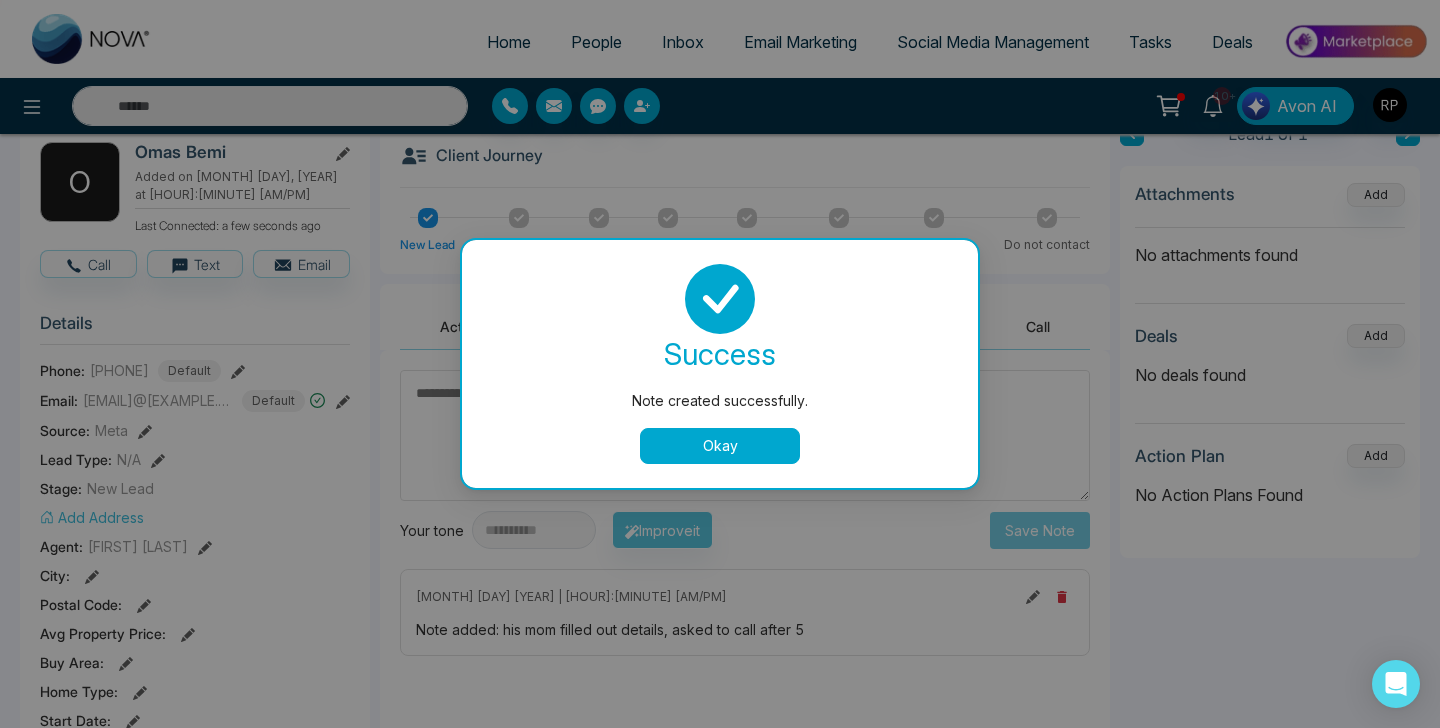 click on "Okay" at bounding box center [720, 446] 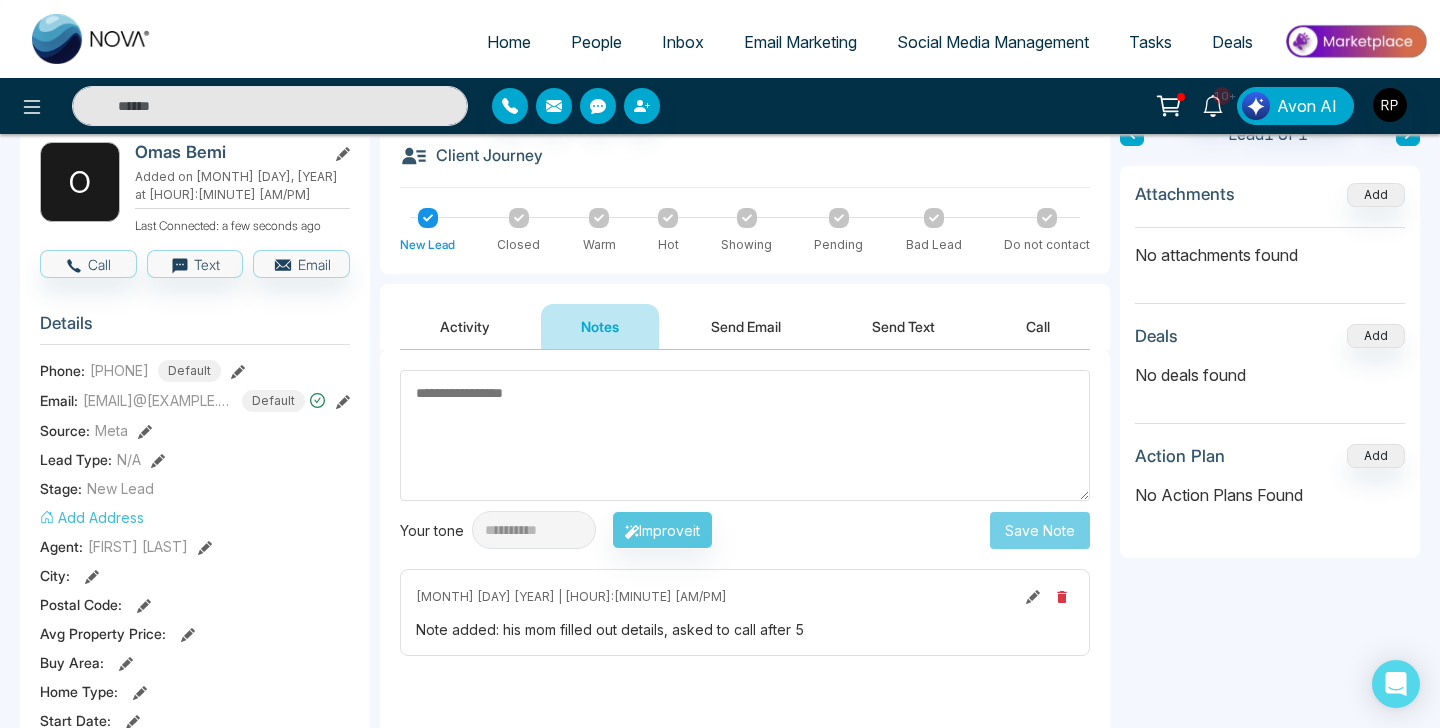 scroll, scrollTop: 0, scrollLeft: 0, axis: both 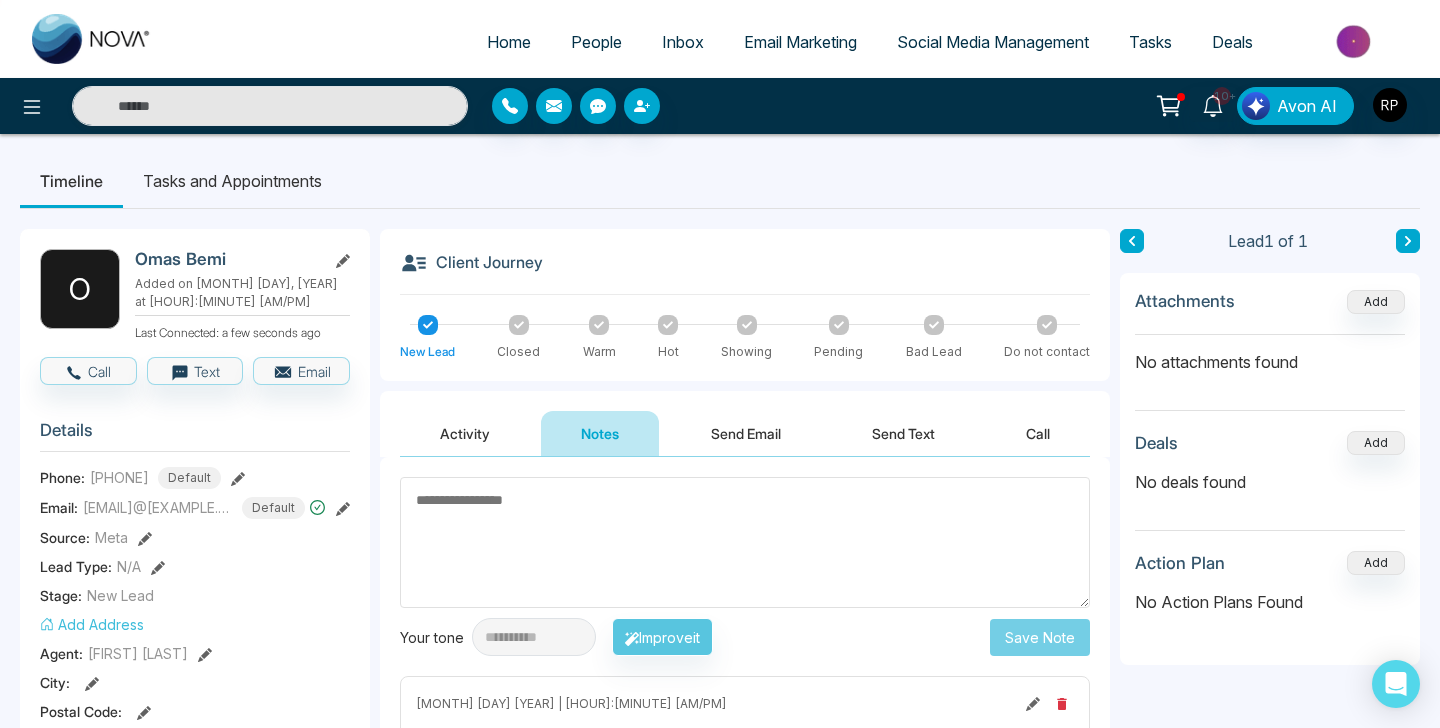 click on "Tasks and Appointments" at bounding box center [232, 181] 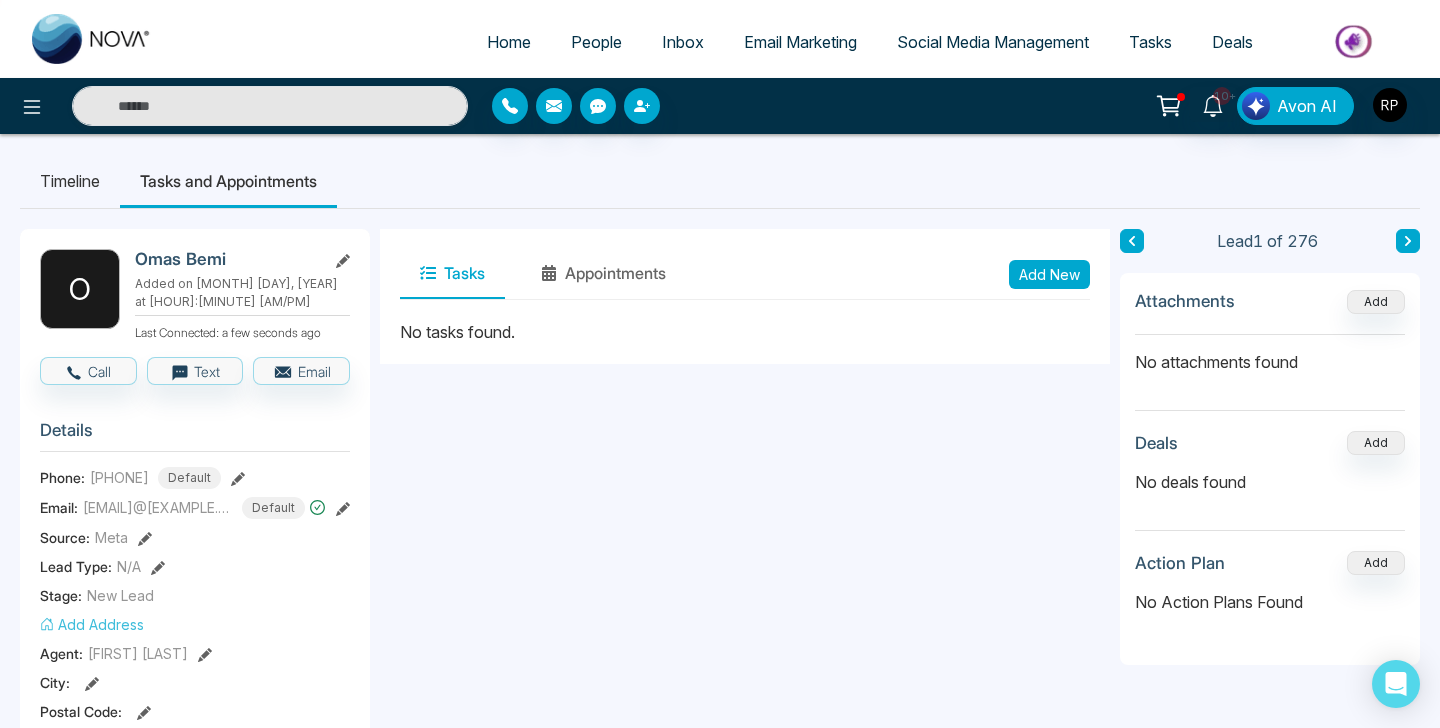 click on "Add New" at bounding box center (1049, 274) 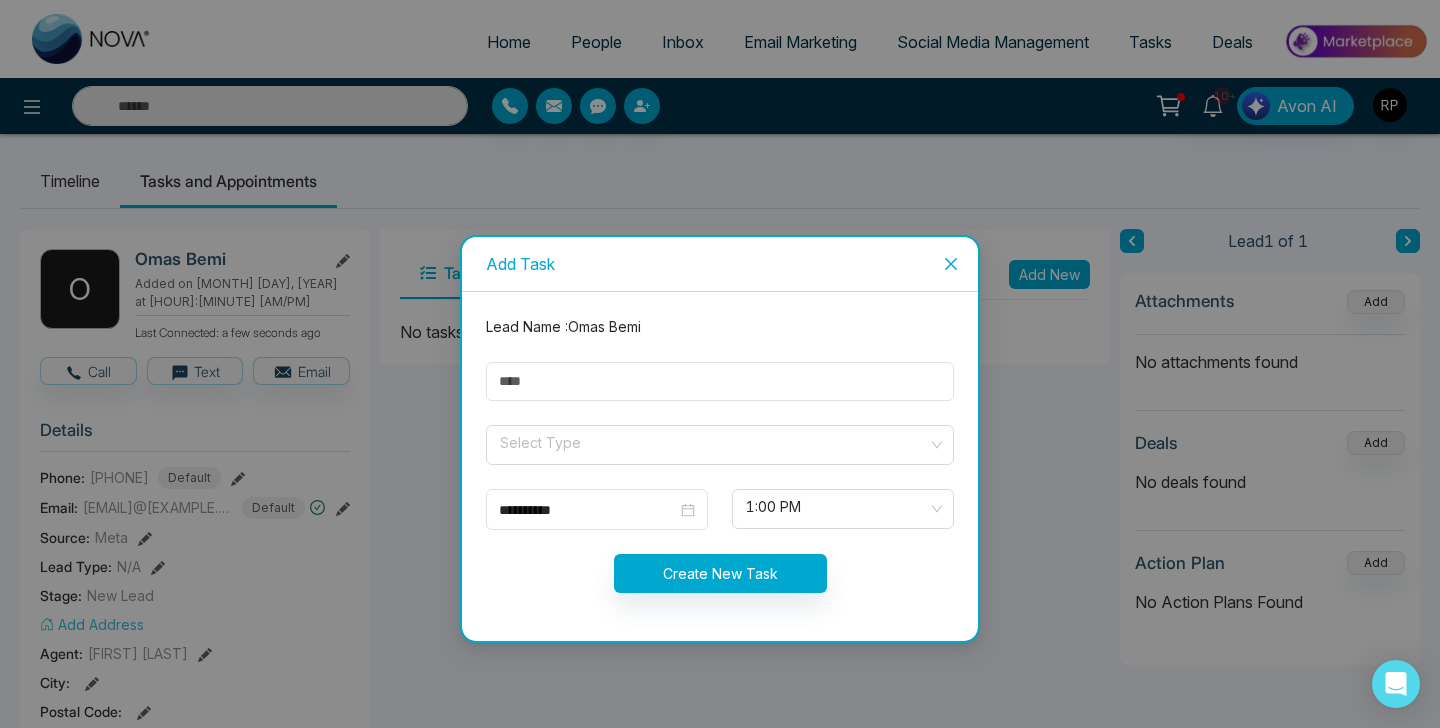 click at bounding box center (720, 381) 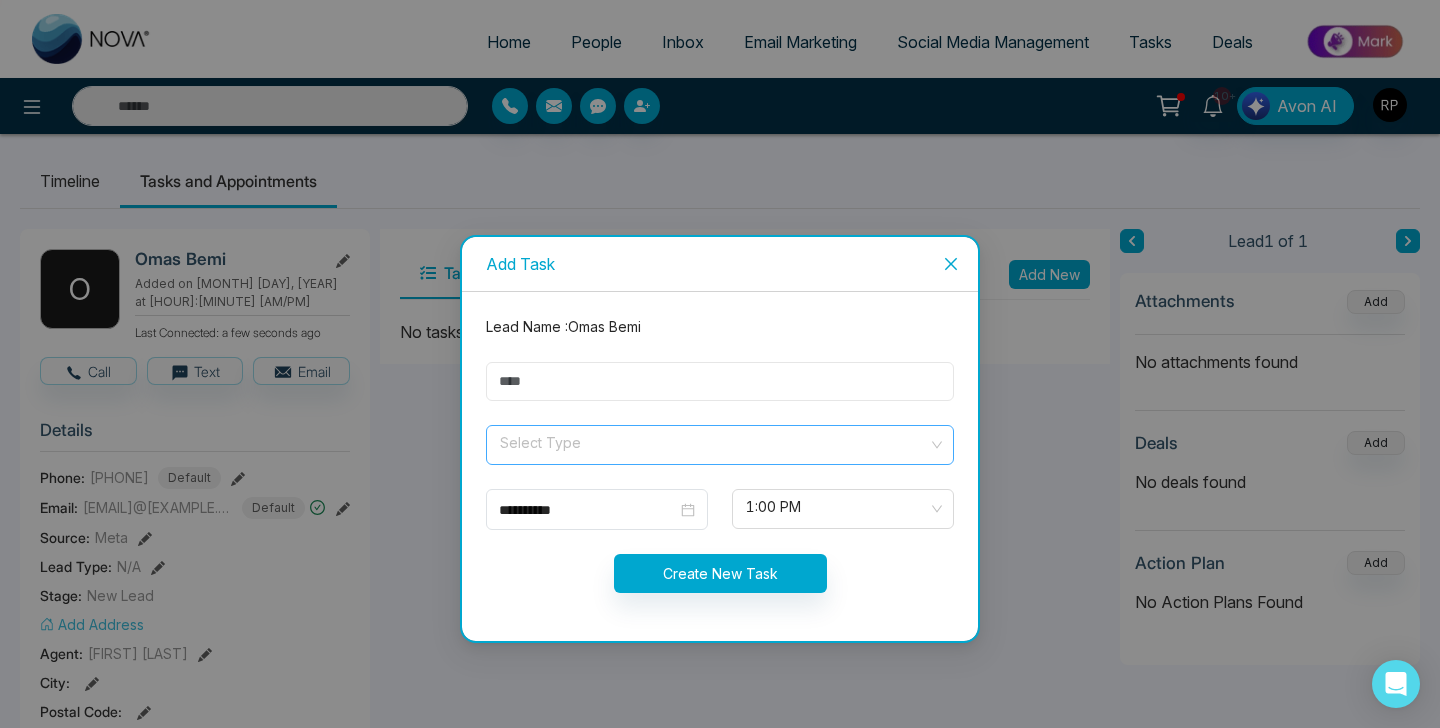type on "*********" 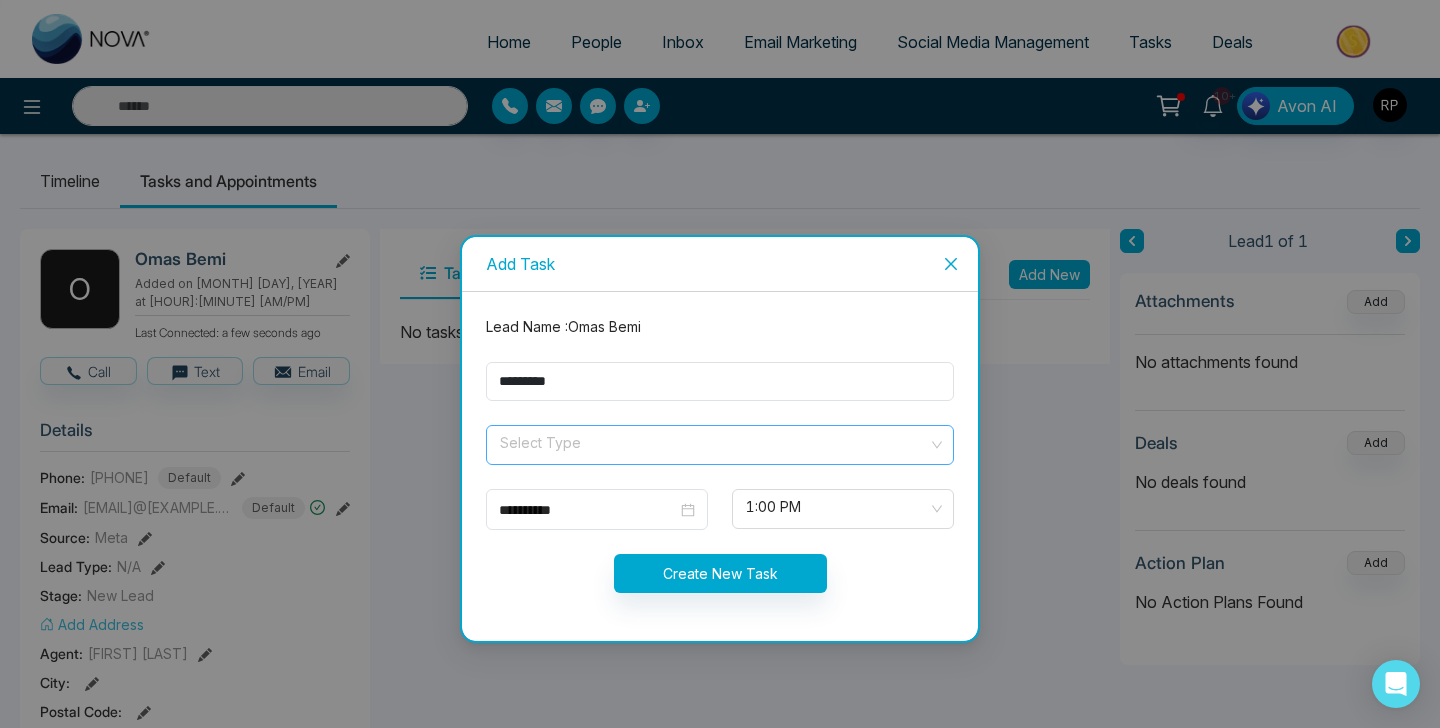 click at bounding box center [713, 441] 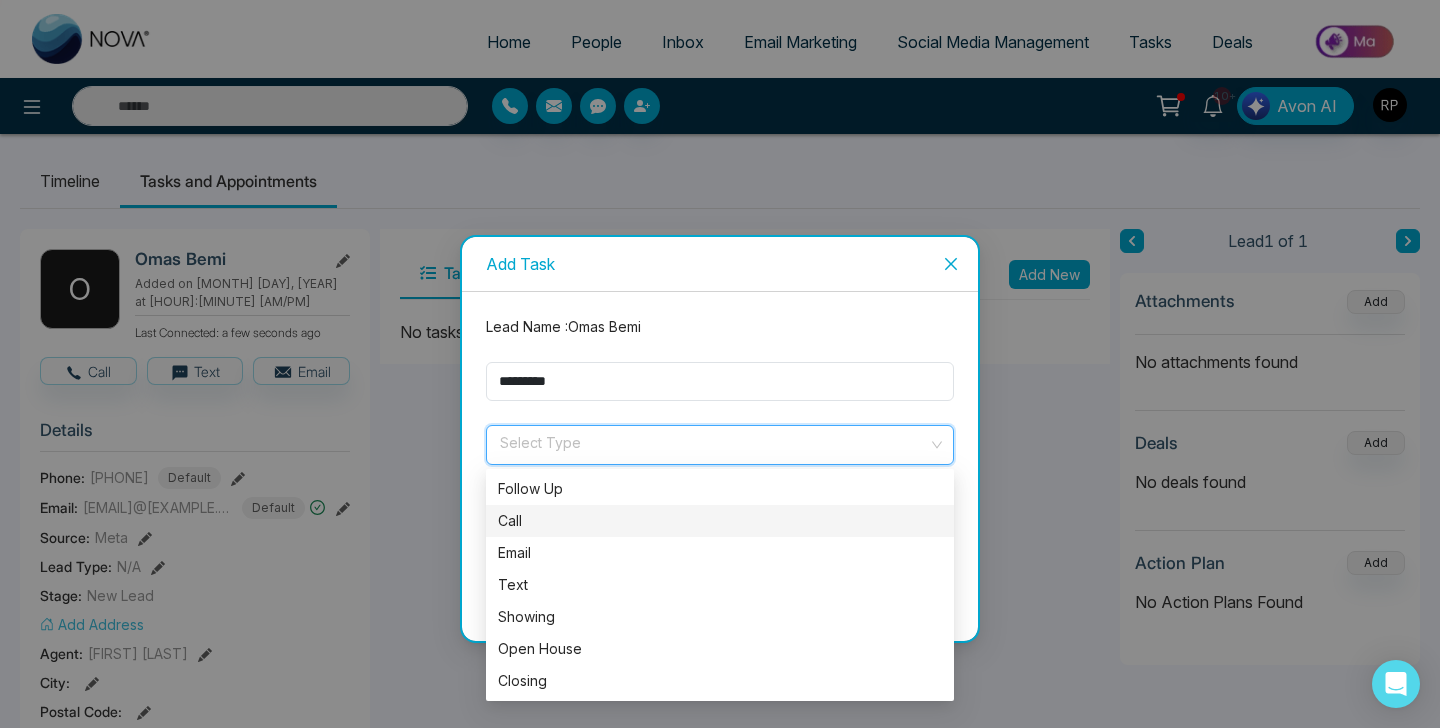 click on "Call" at bounding box center [720, 521] 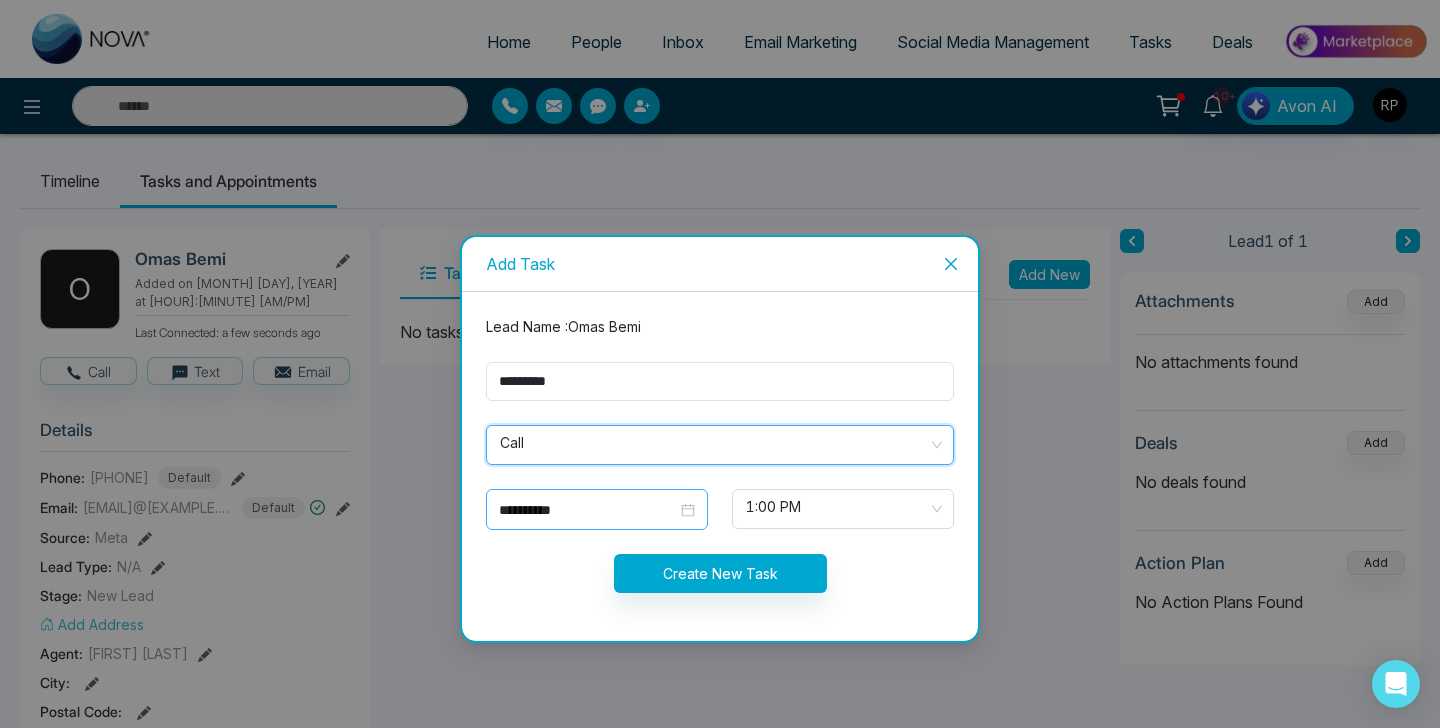 click on "**********" at bounding box center [588, 510] 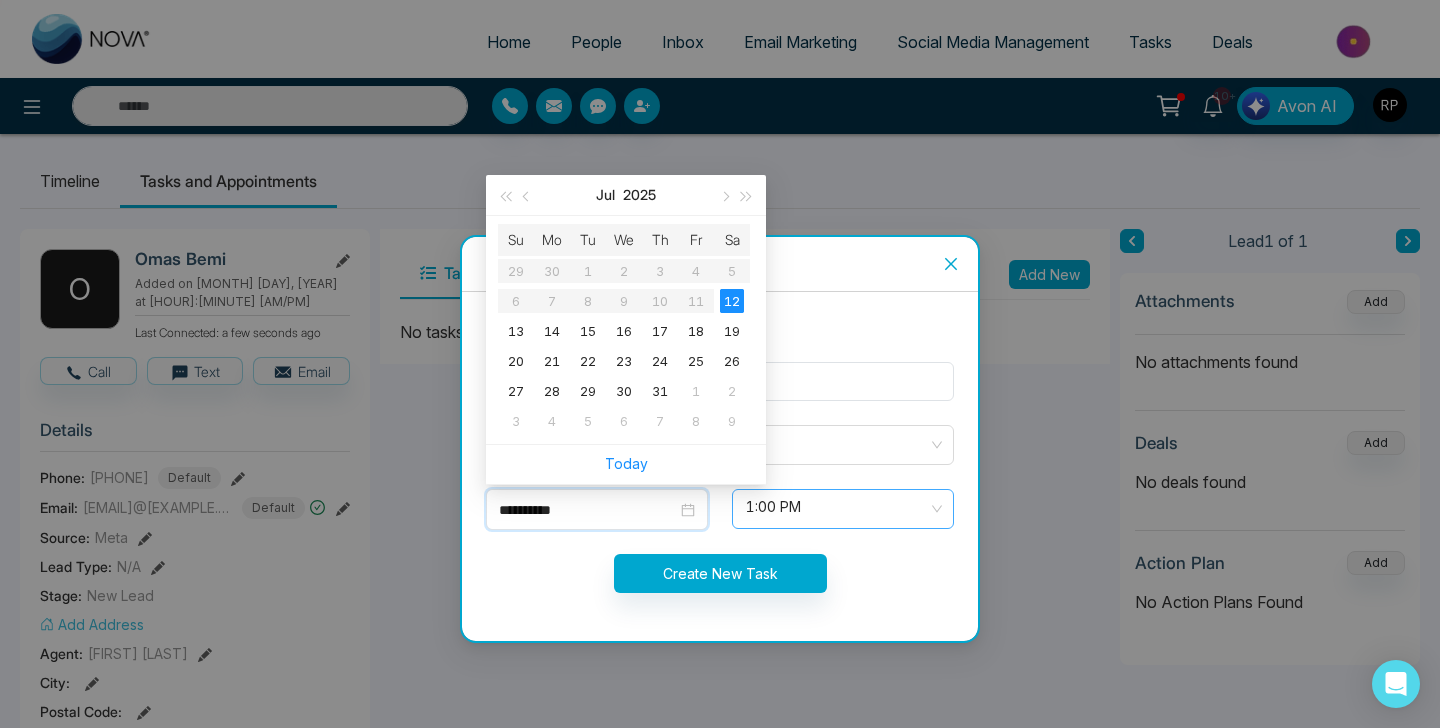click on "1:00 PM" at bounding box center (843, 509) 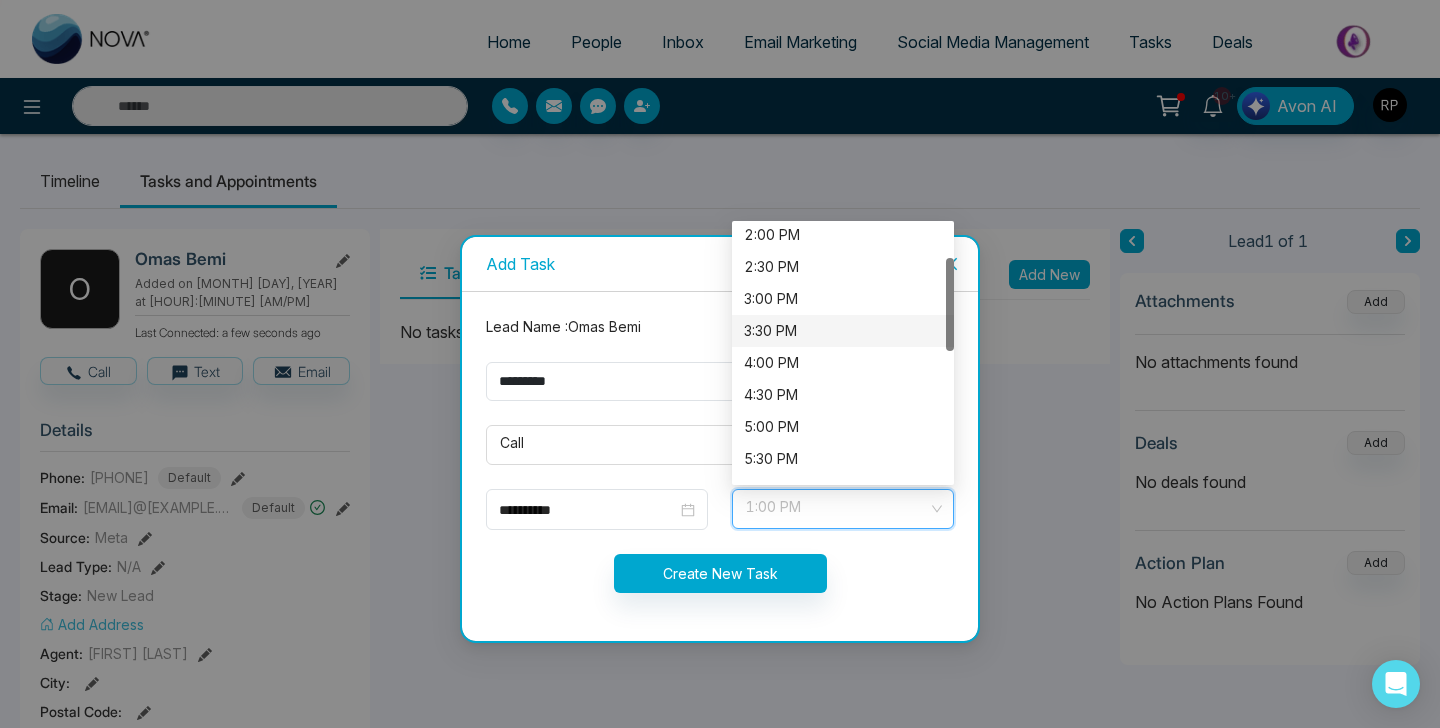 scroll, scrollTop: 91, scrollLeft: 0, axis: vertical 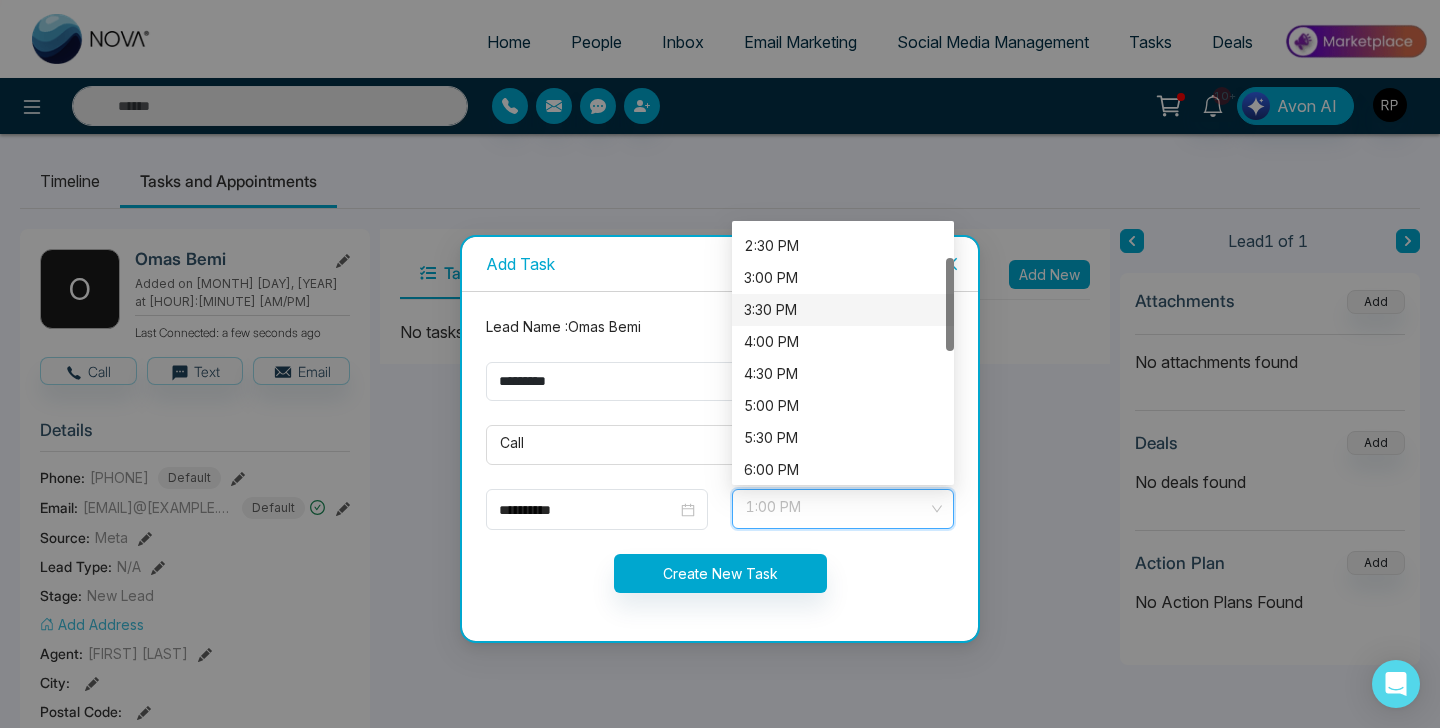 click on "5:00 PM" at bounding box center [843, 406] 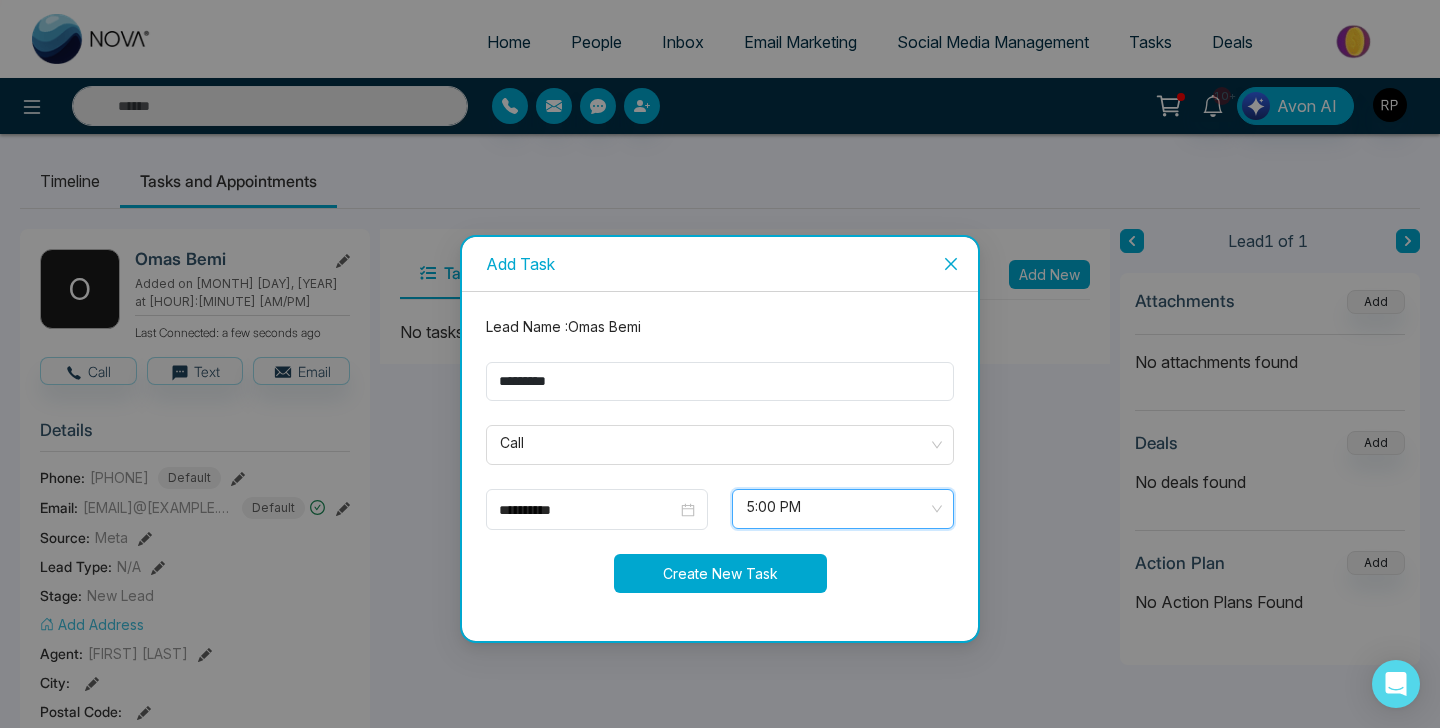 click on "Create New Task" at bounding box center (720, 573) 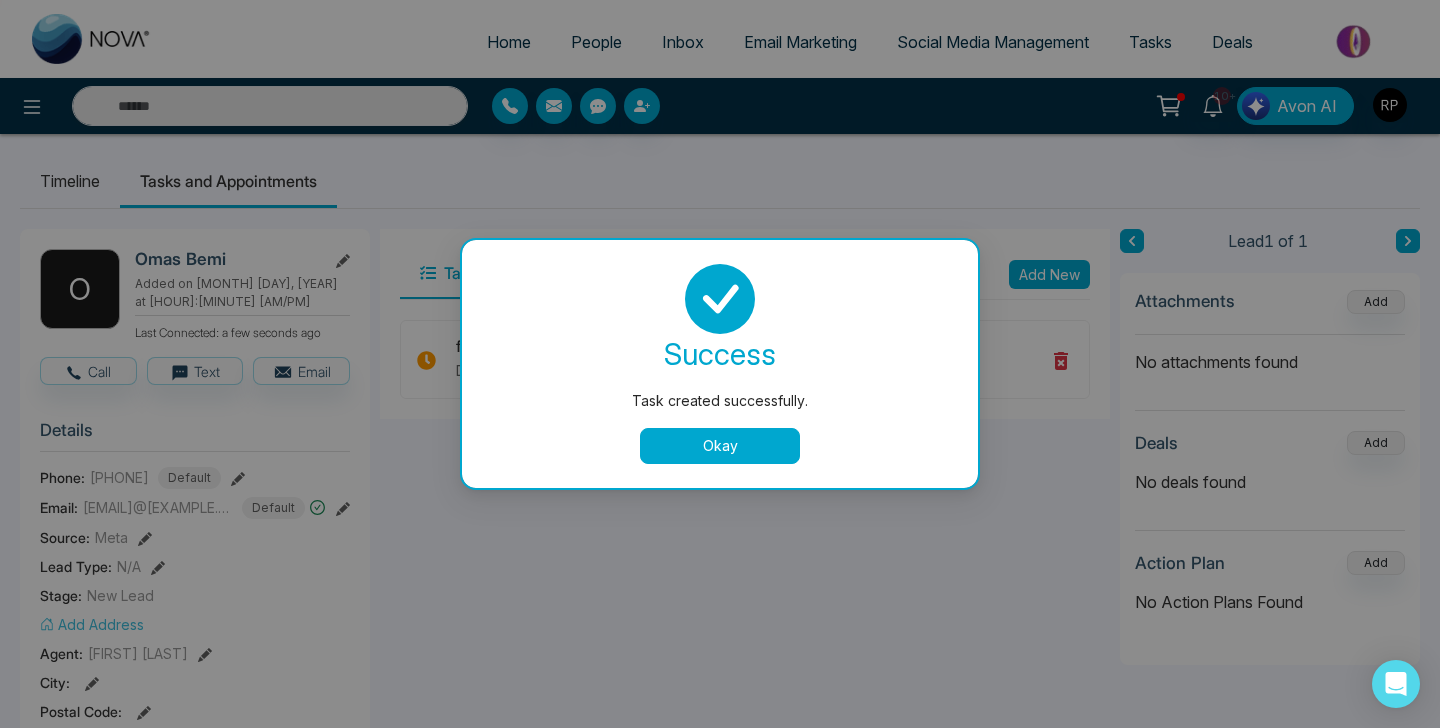 click on "Okay" at bounding box center (720, 446) 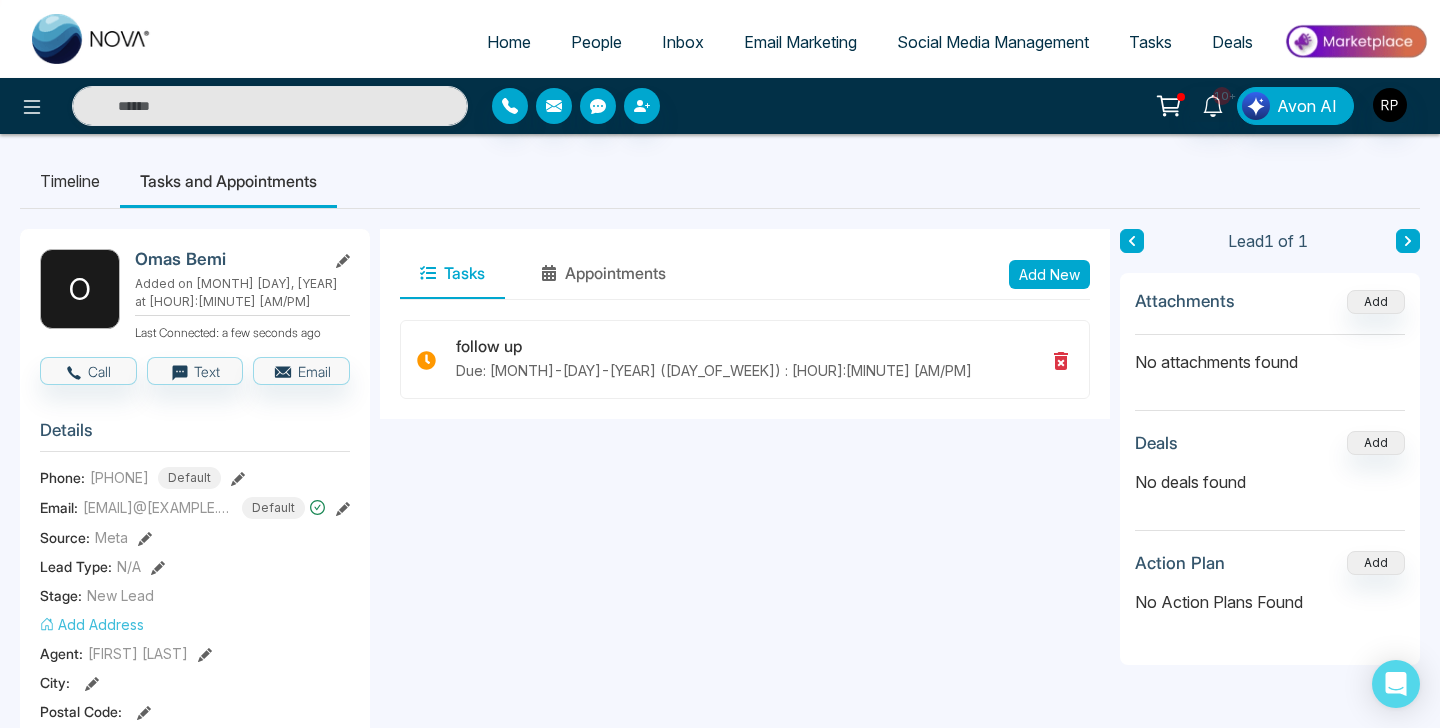 click on "People" at bounding box center (596, 42) 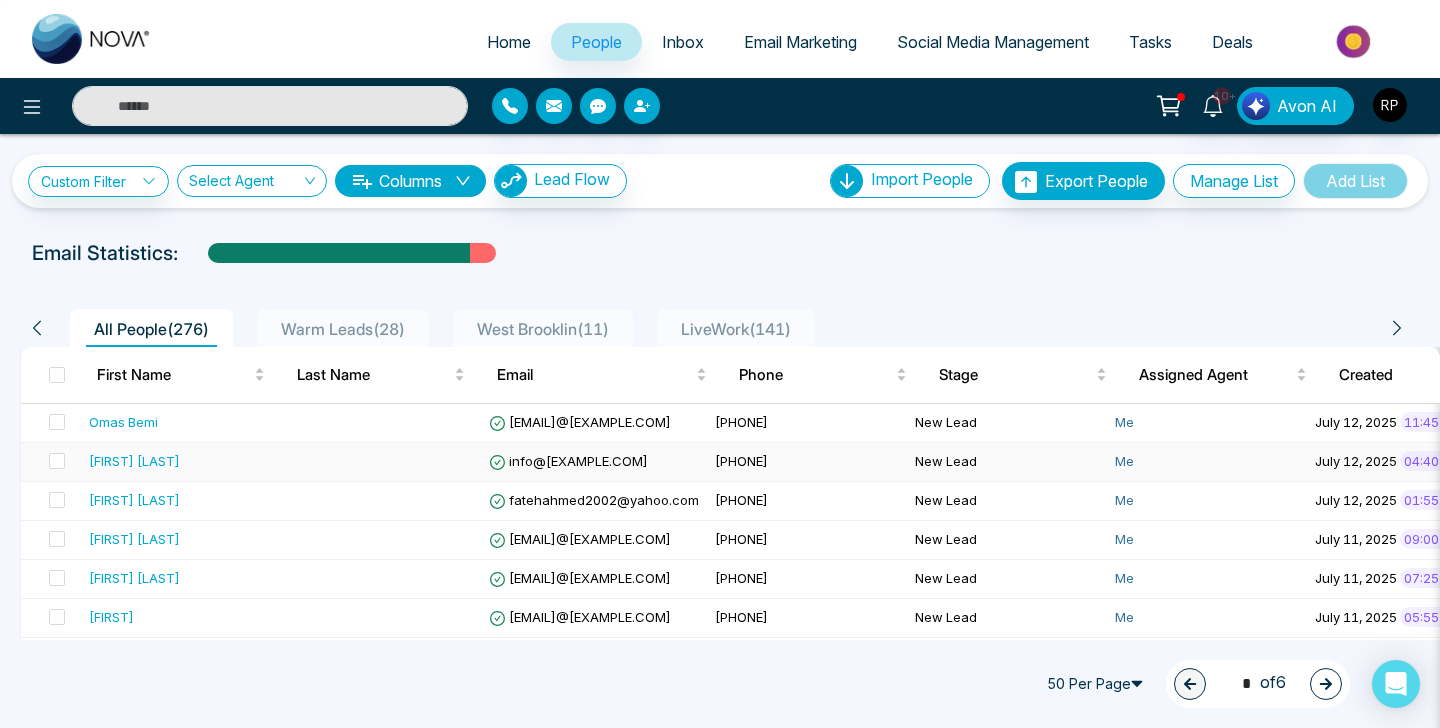 click on "[FIRST] [LAST]" at bounding box center [134, 461] 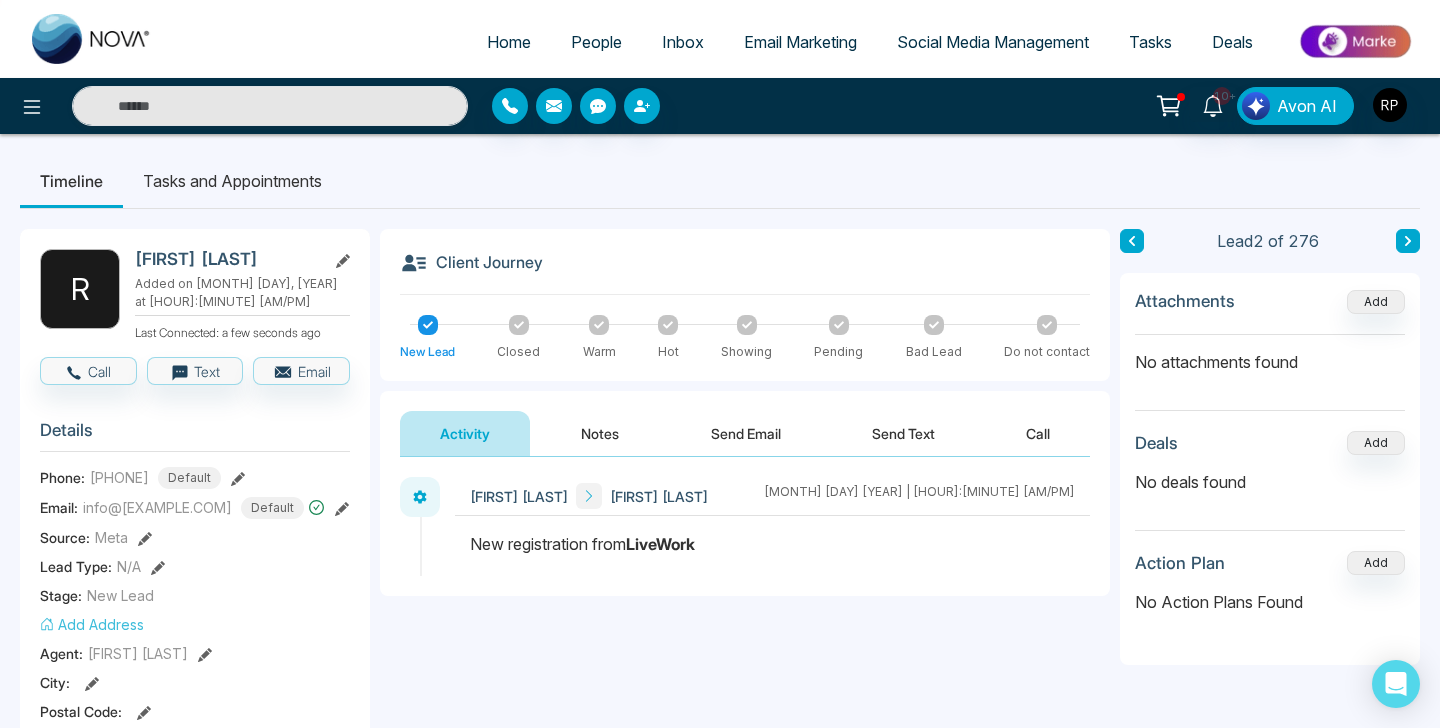 click on "Notes" at bounding box center [600, 433] 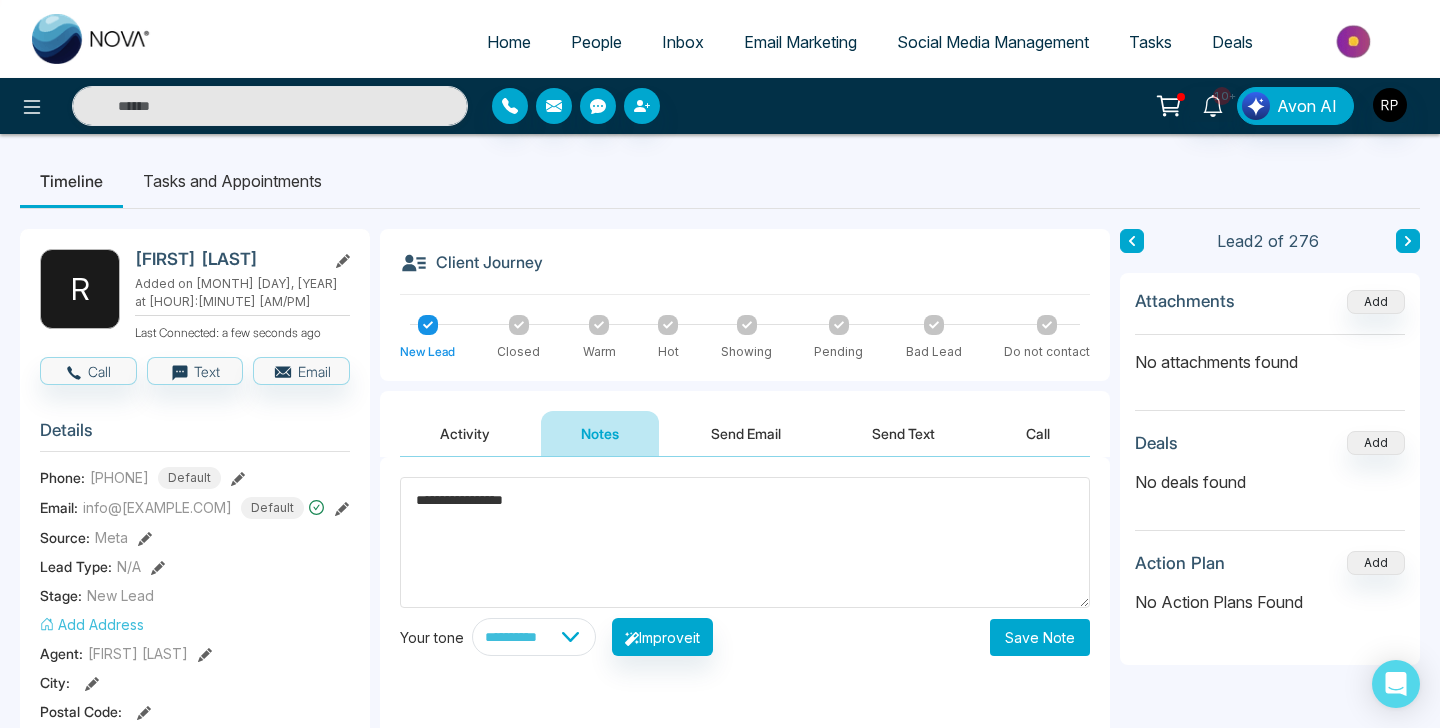 type on "**********" 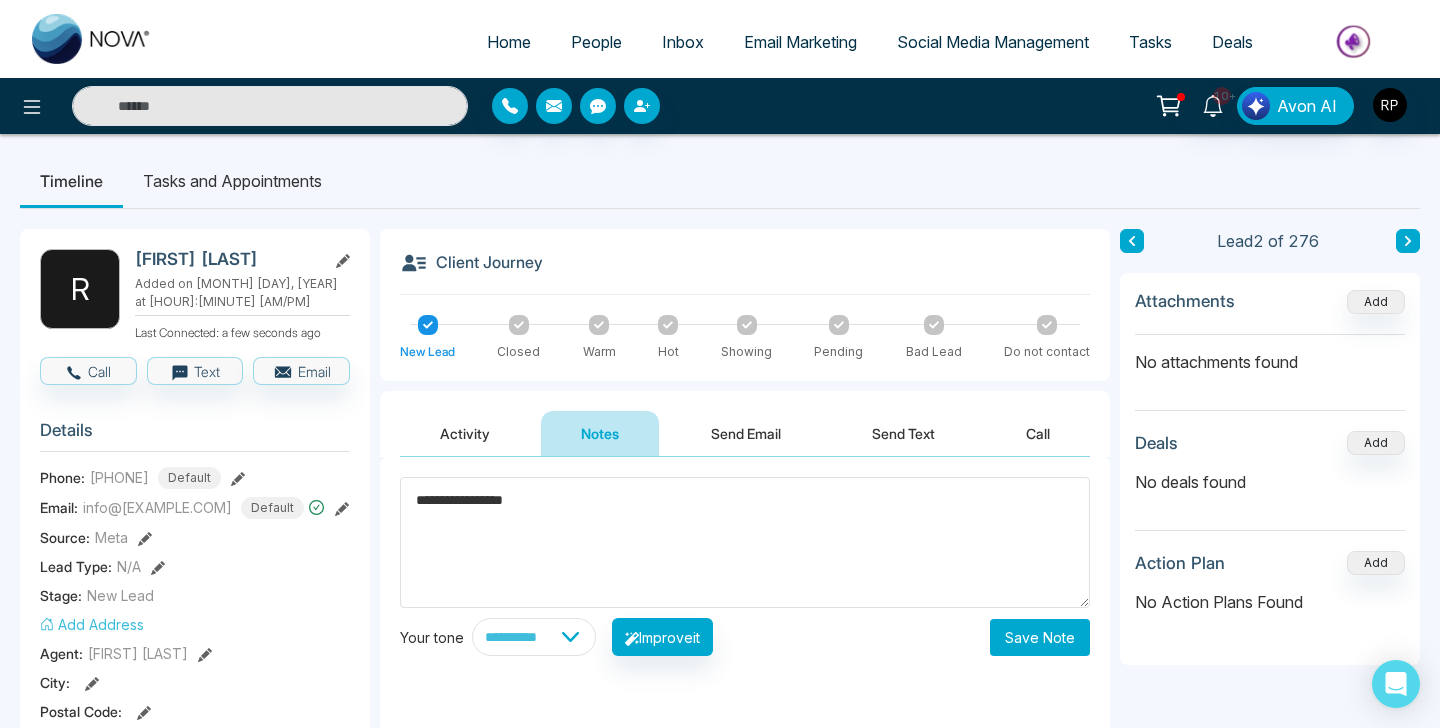 click on "Save Note" at bounding box center [1040, 637] 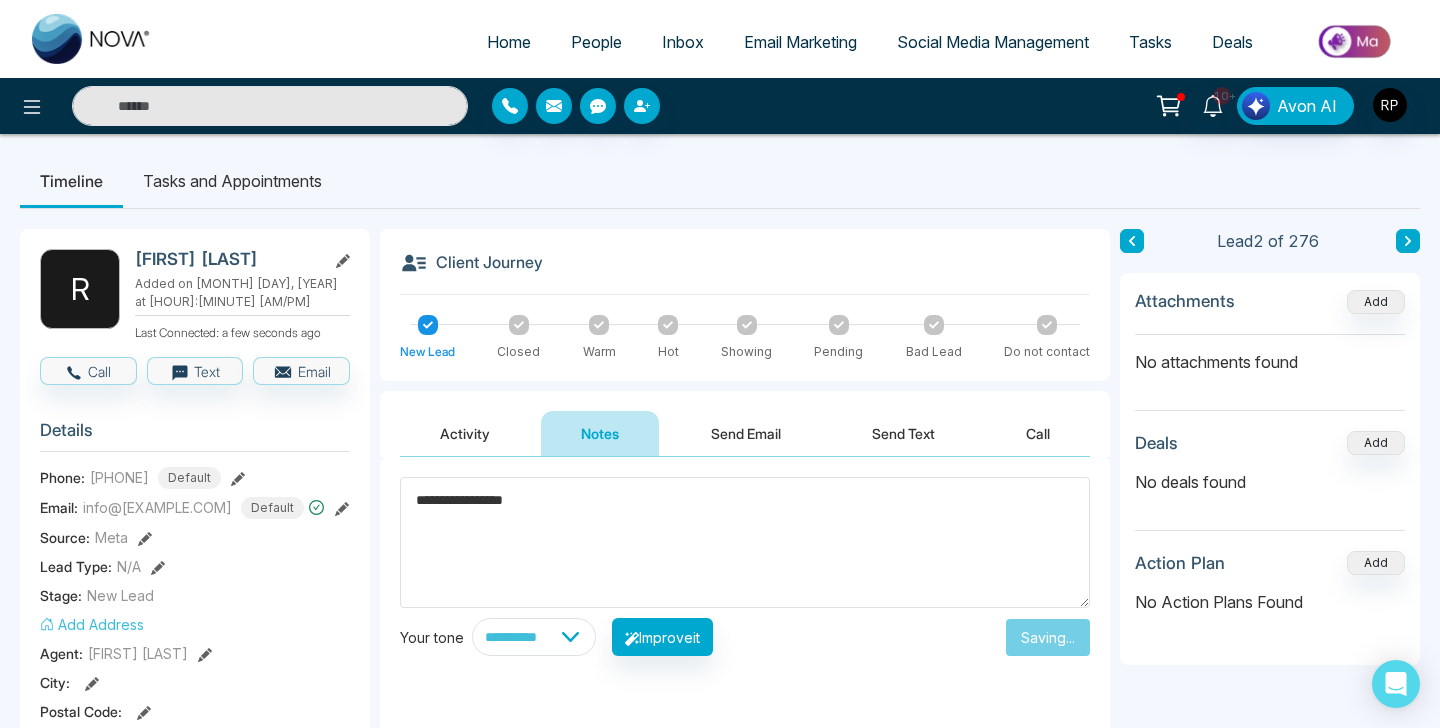 type 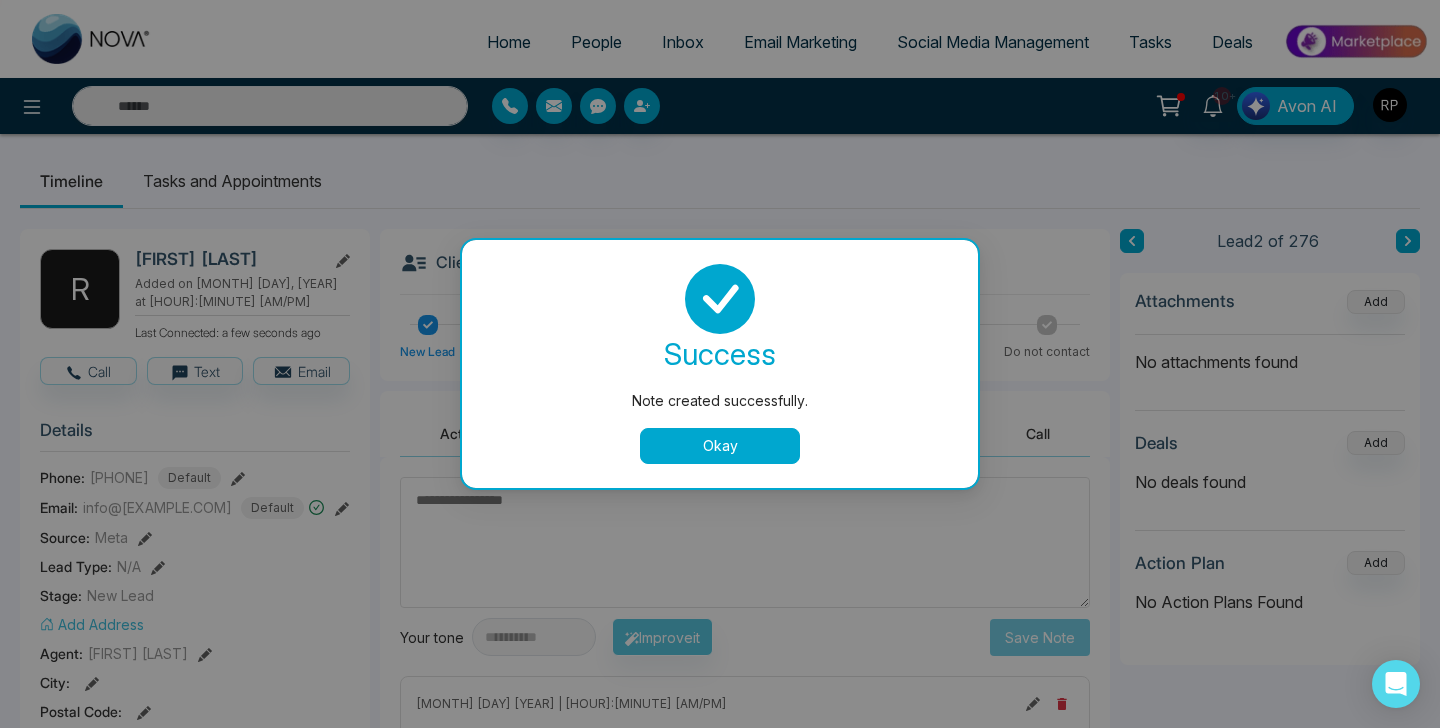 click on "Okay" at bounding box center [720, 446] 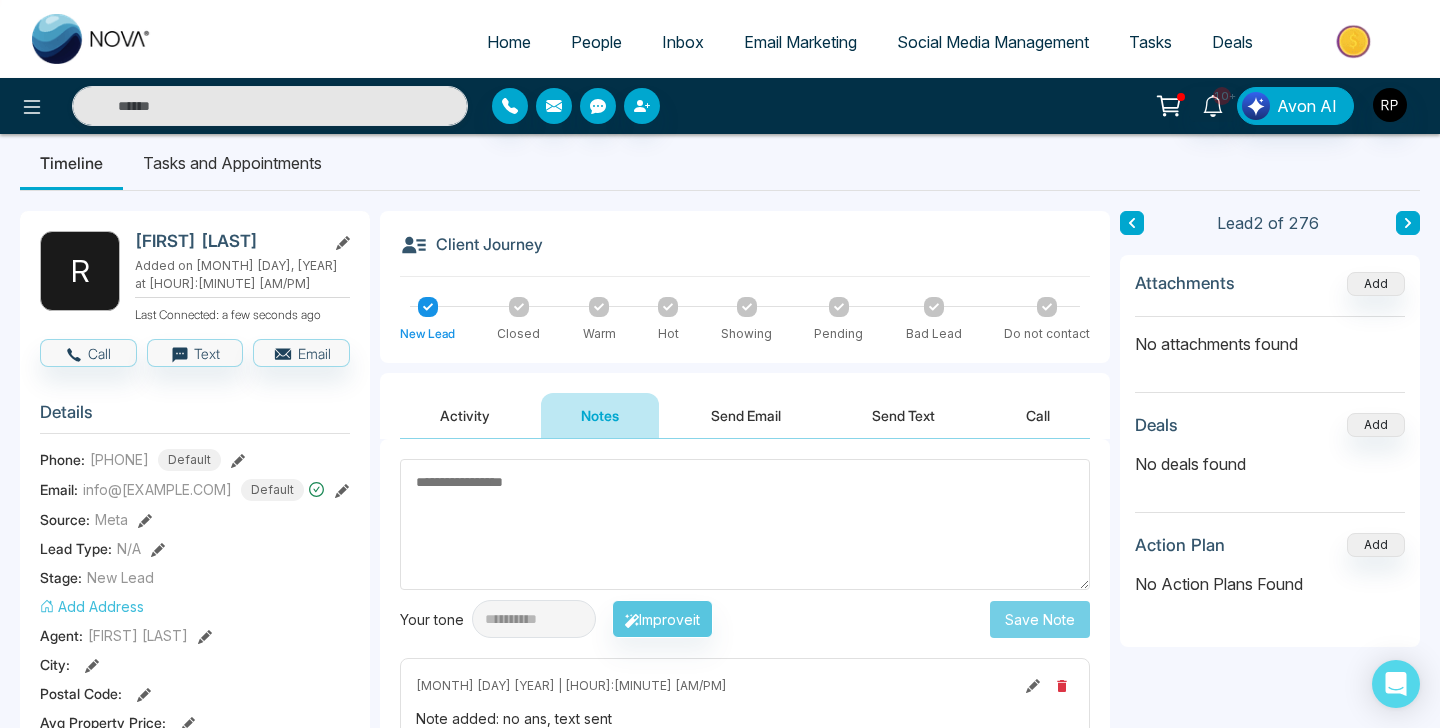 scroll, scrollTop: 8, scrollLeft: 0, axis: vertical 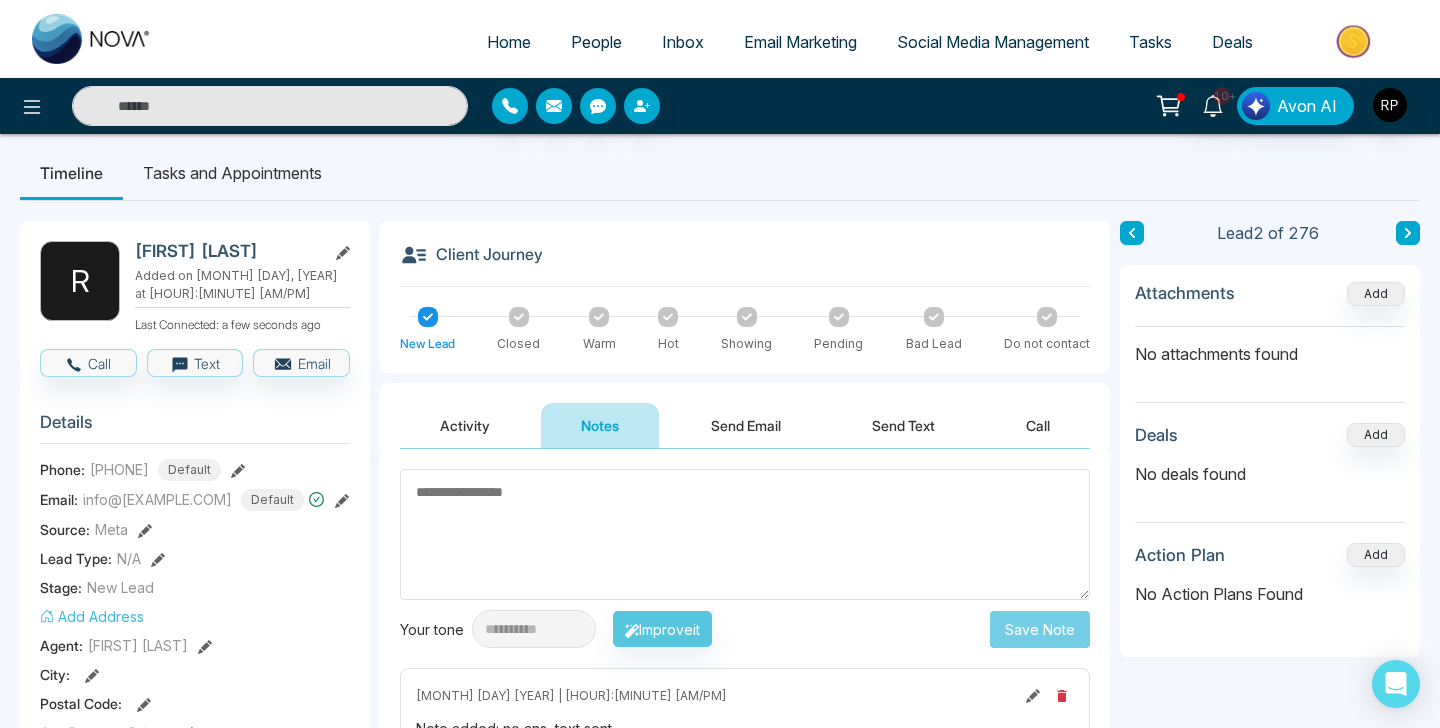 click 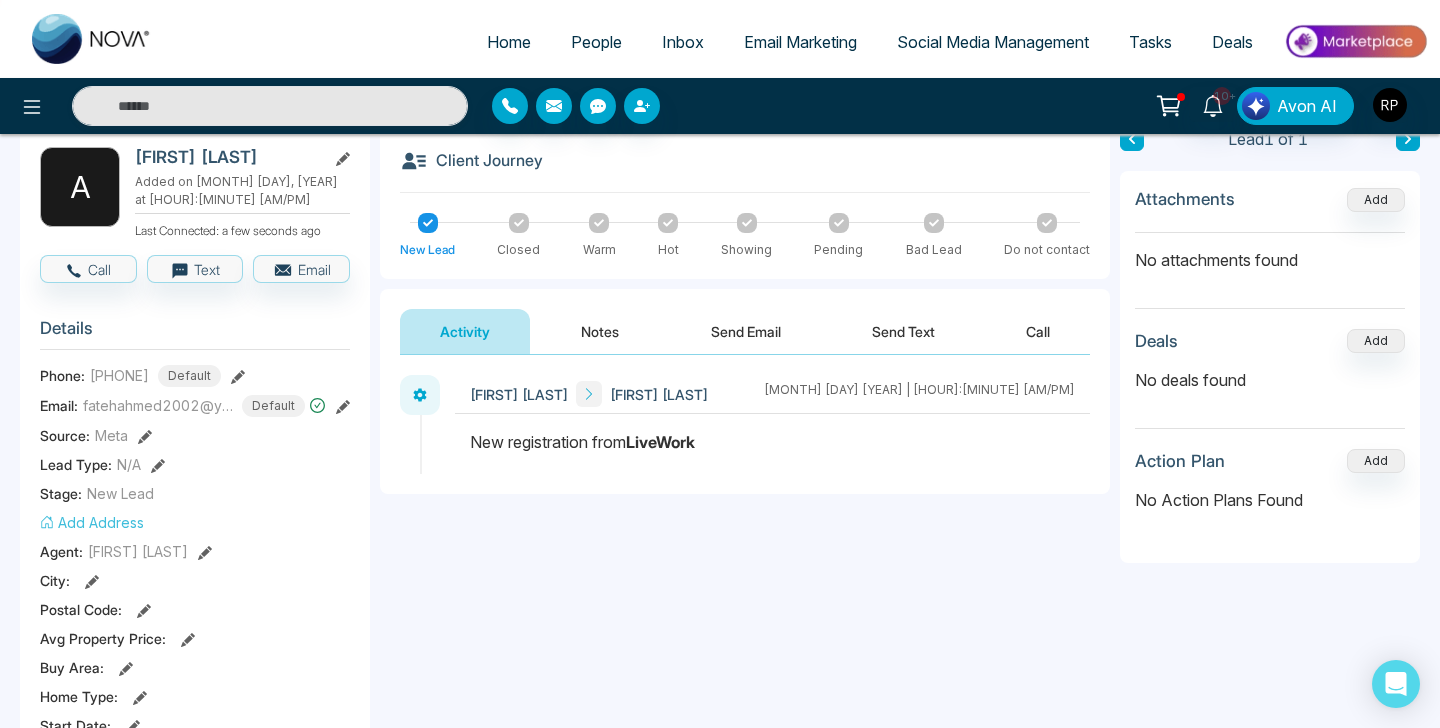 scroll, scrollTop: 84, scrollLeft: 0, axis: vertical 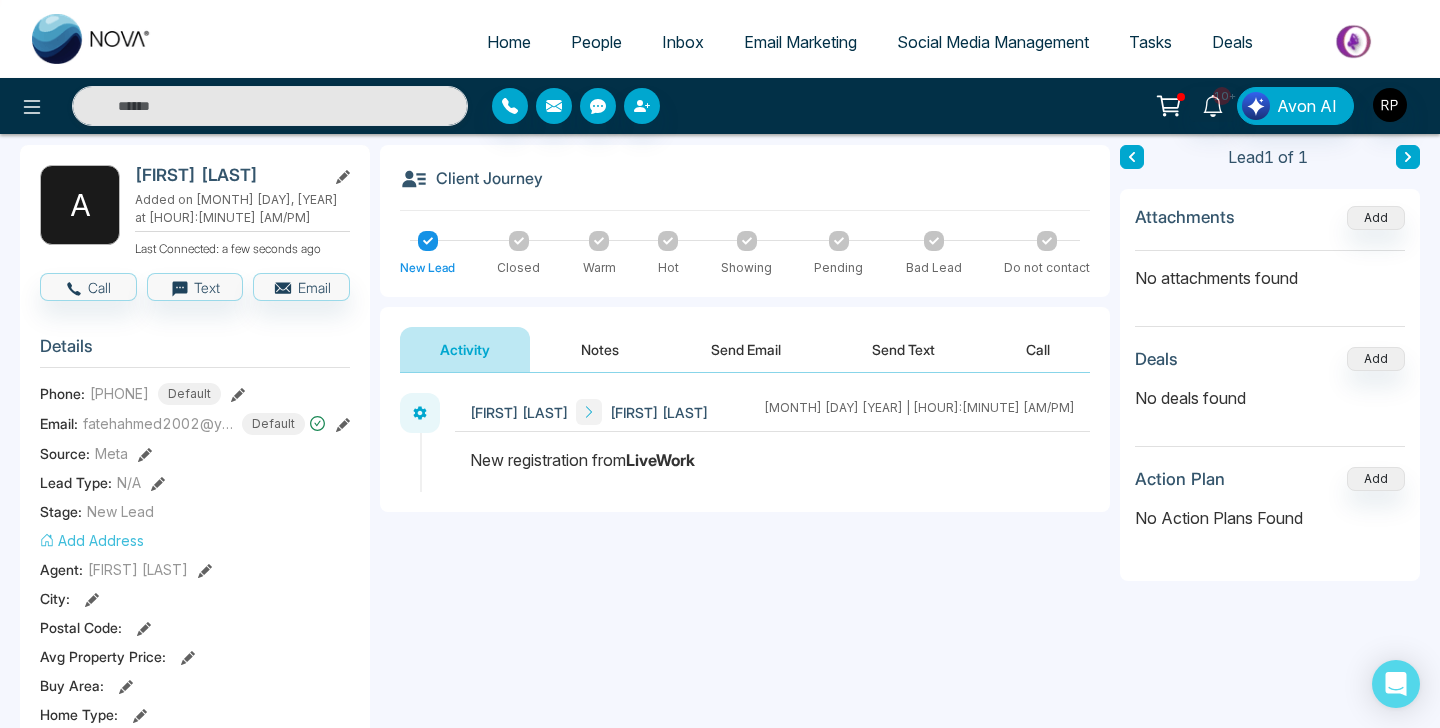 click on "Notes" at bounding box center (600, 349) 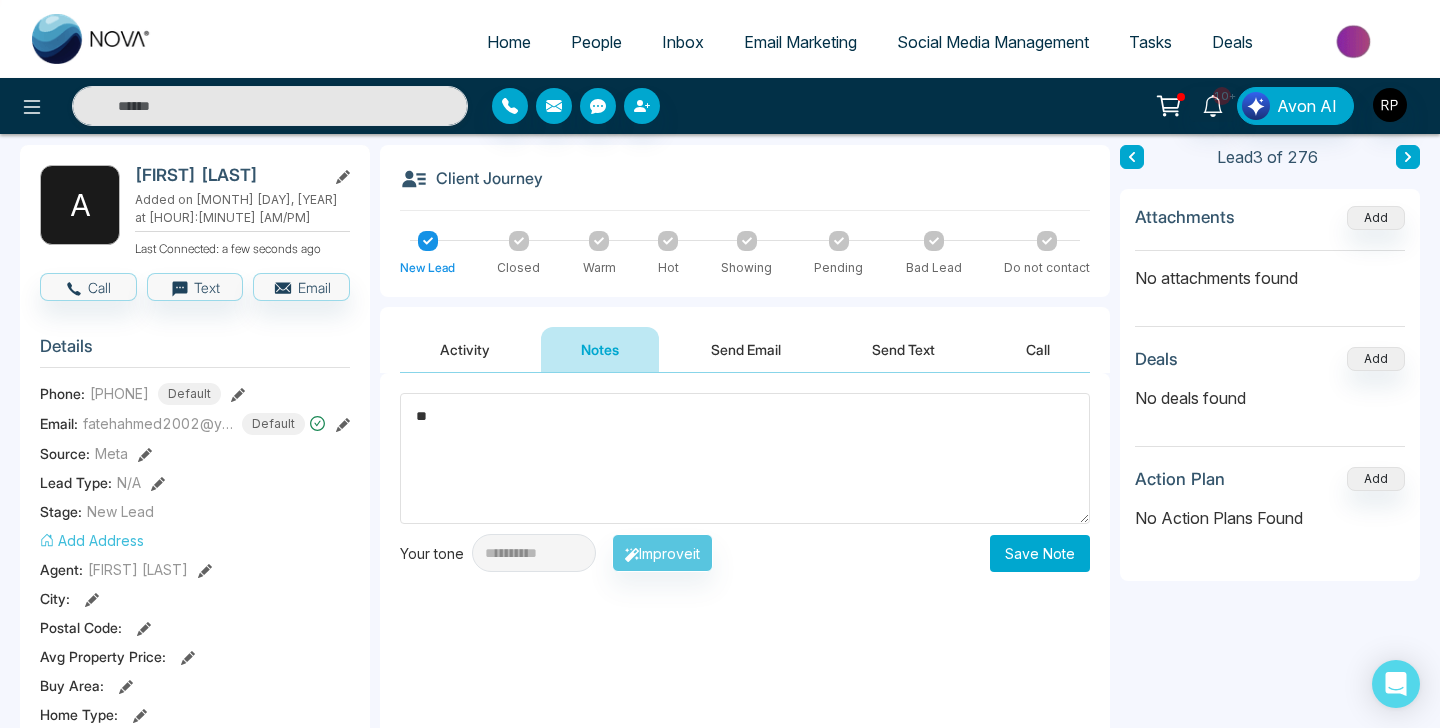 type on "*" 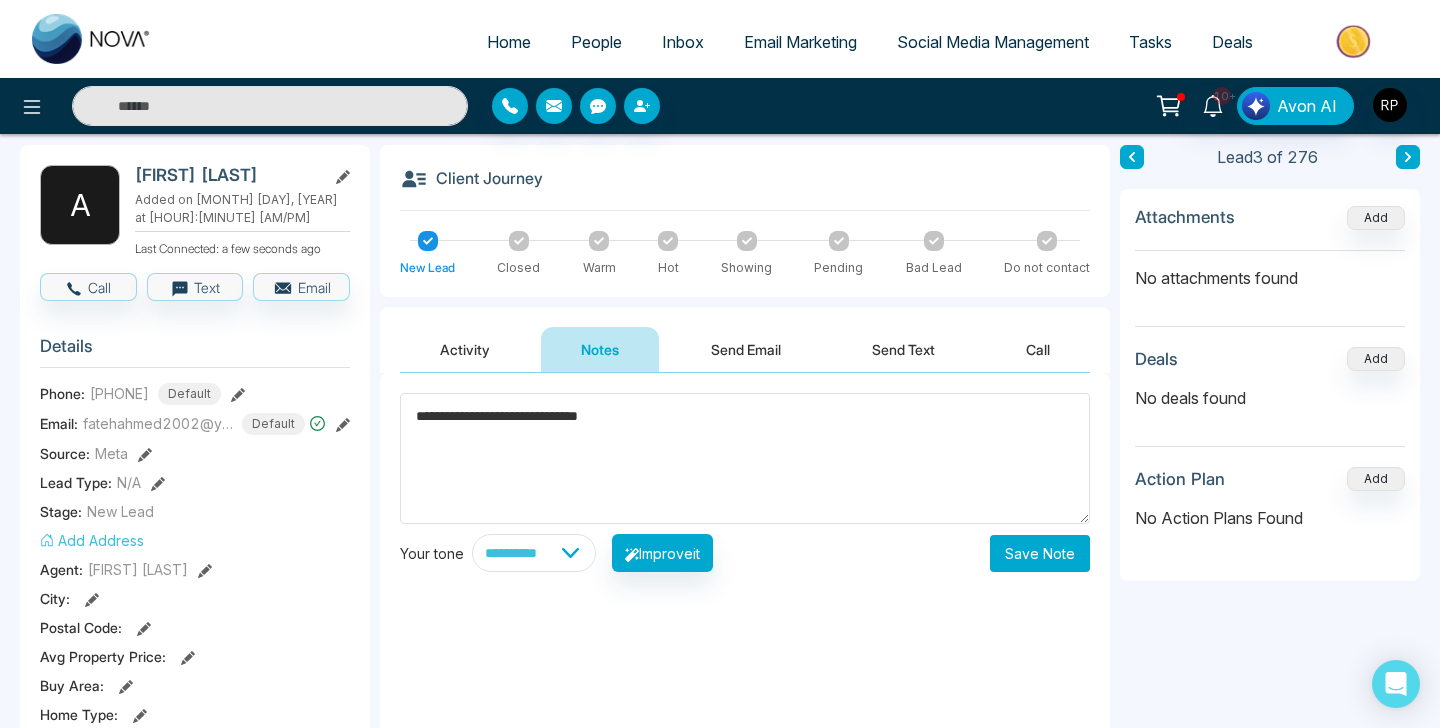 type on "**********" 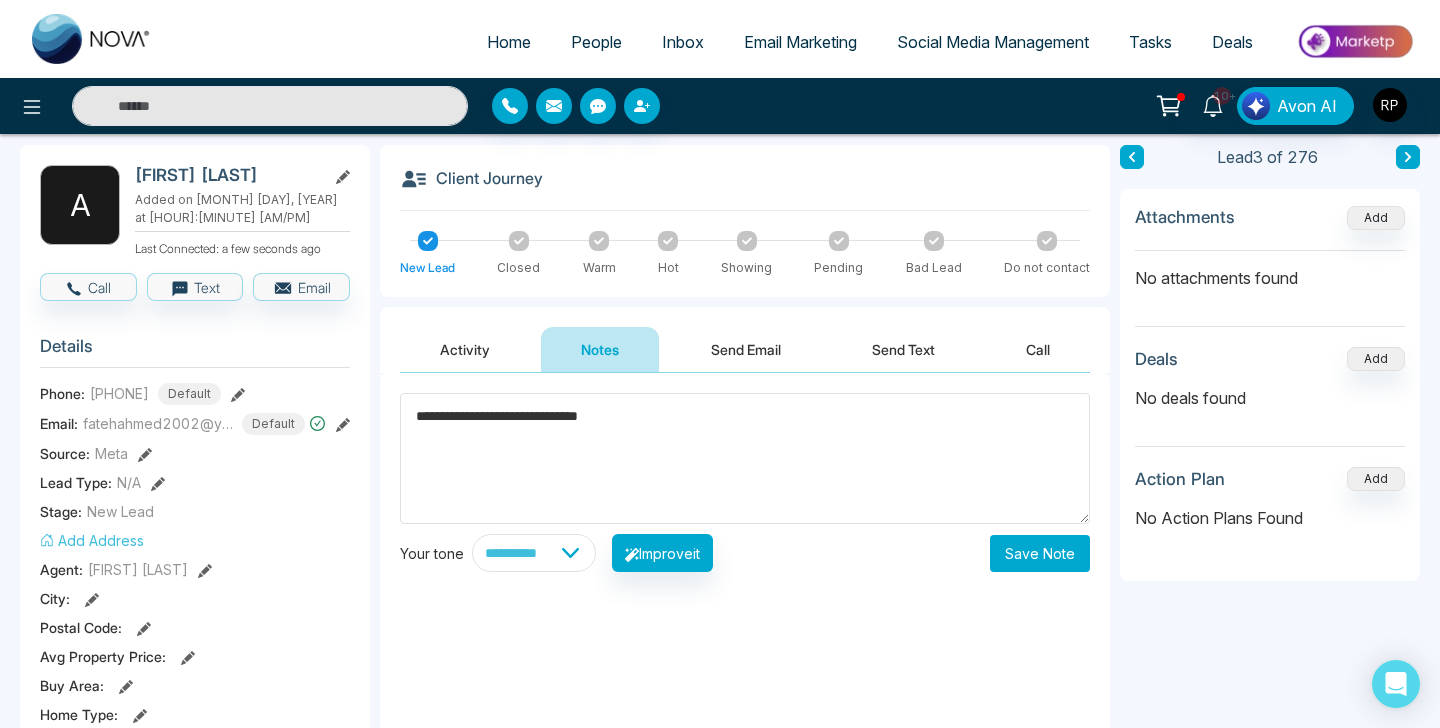 click on "Save Note" at bounding box center [1040, 553] 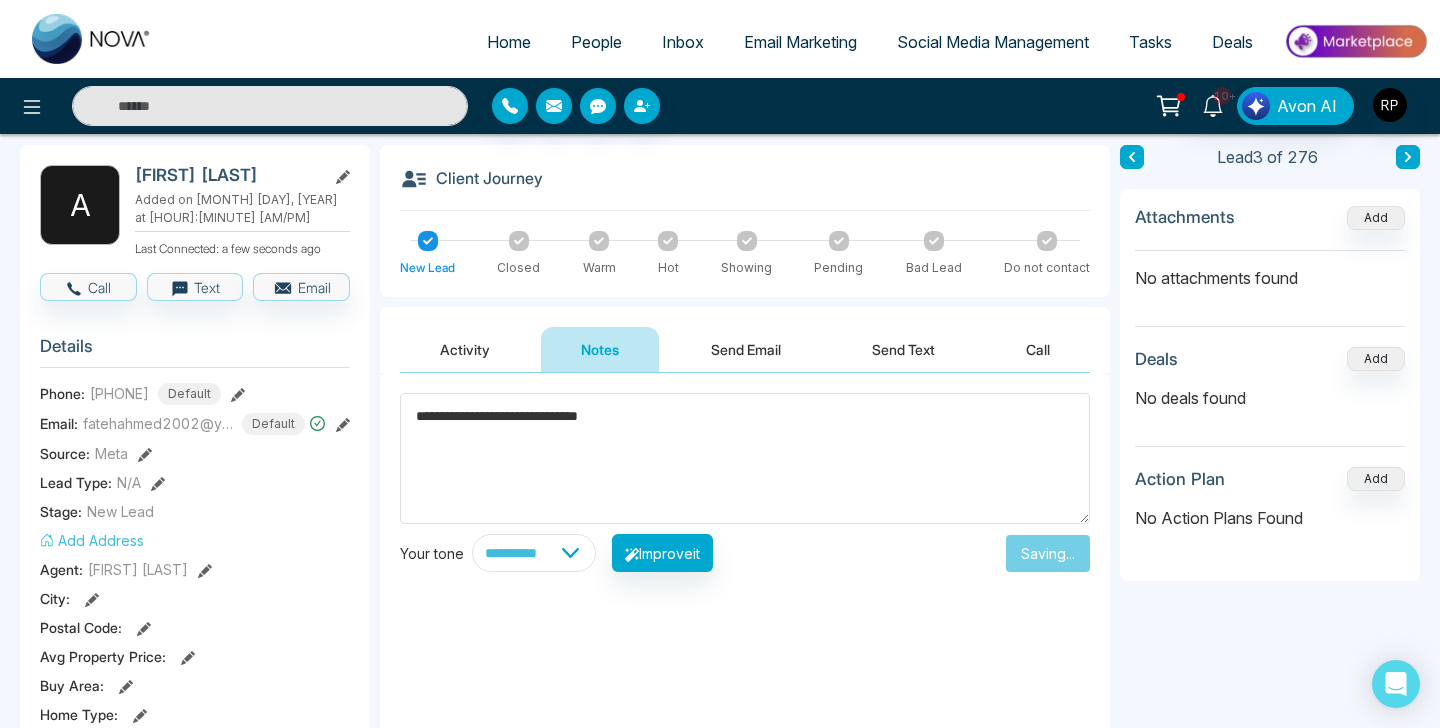 type 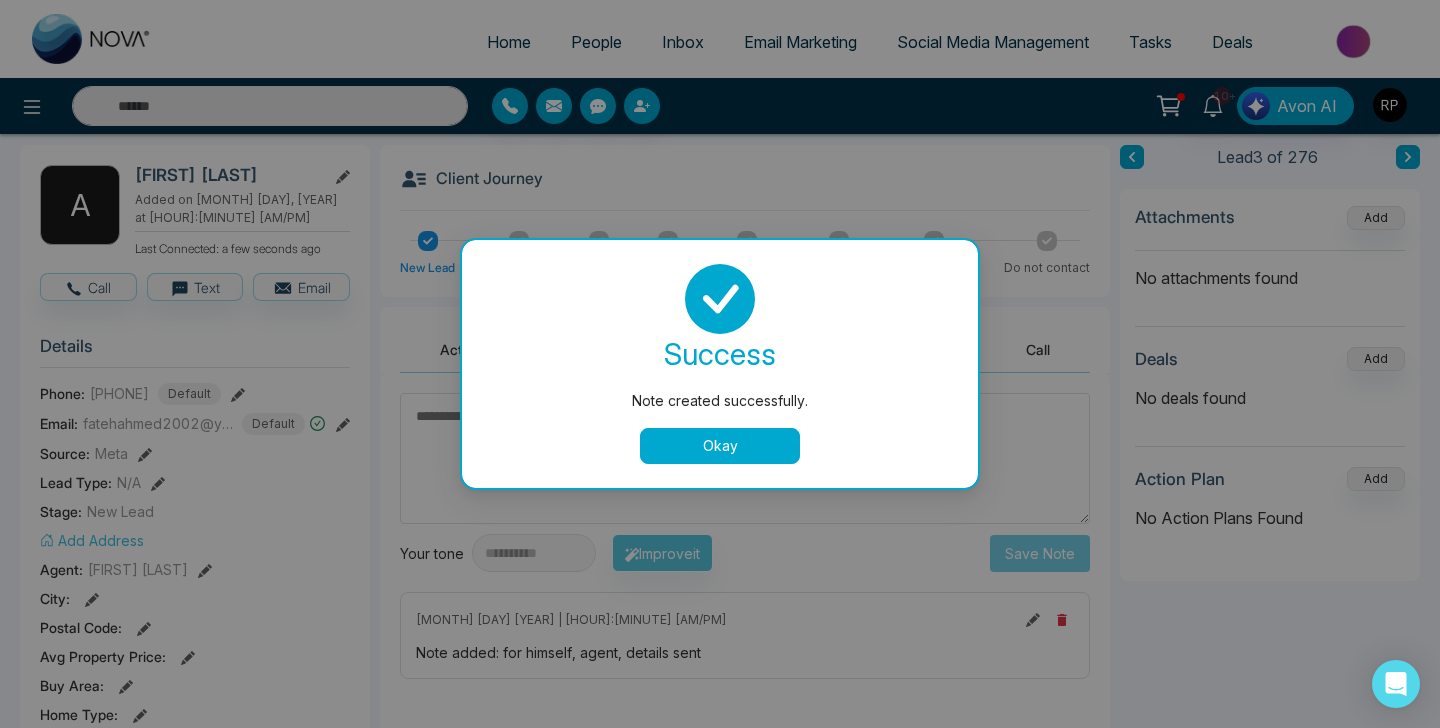 click on "Okay" at bounding box center [720, 446] 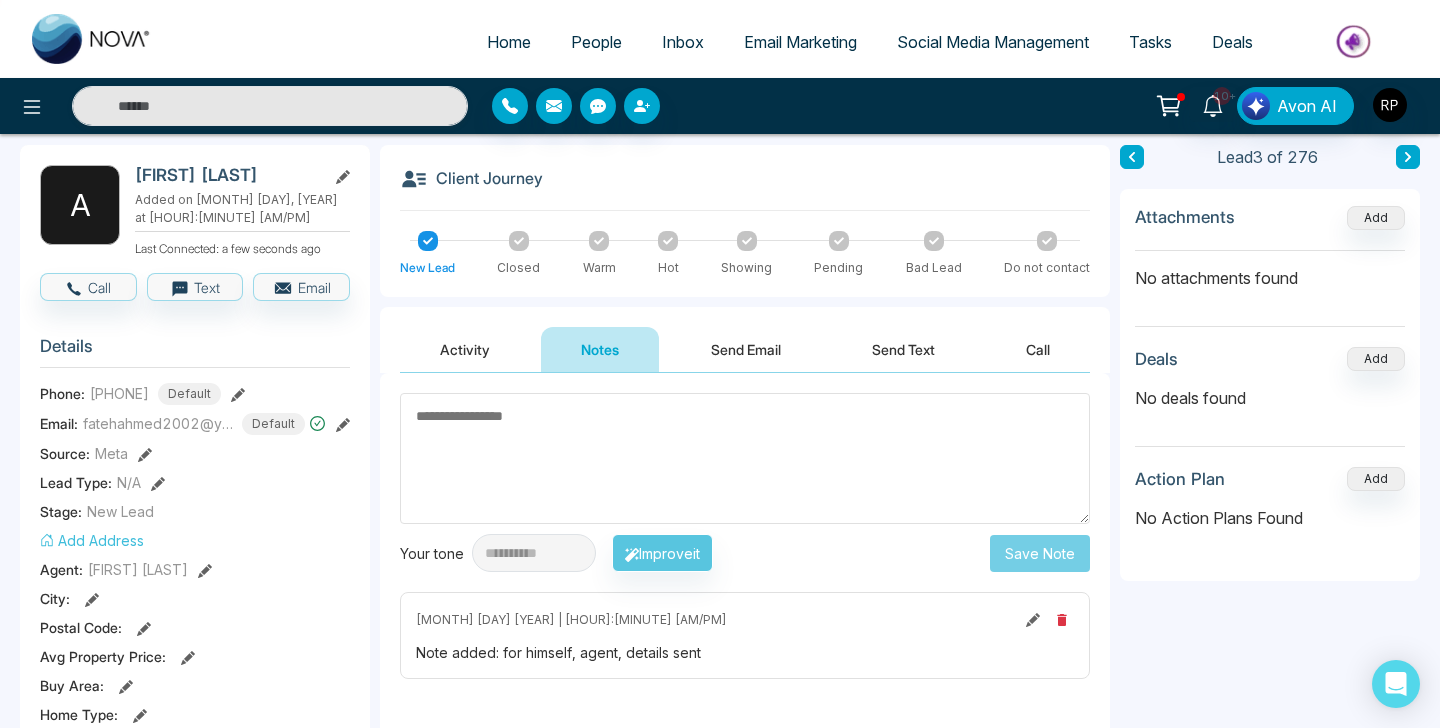 click at bounding box center (1408, 157) 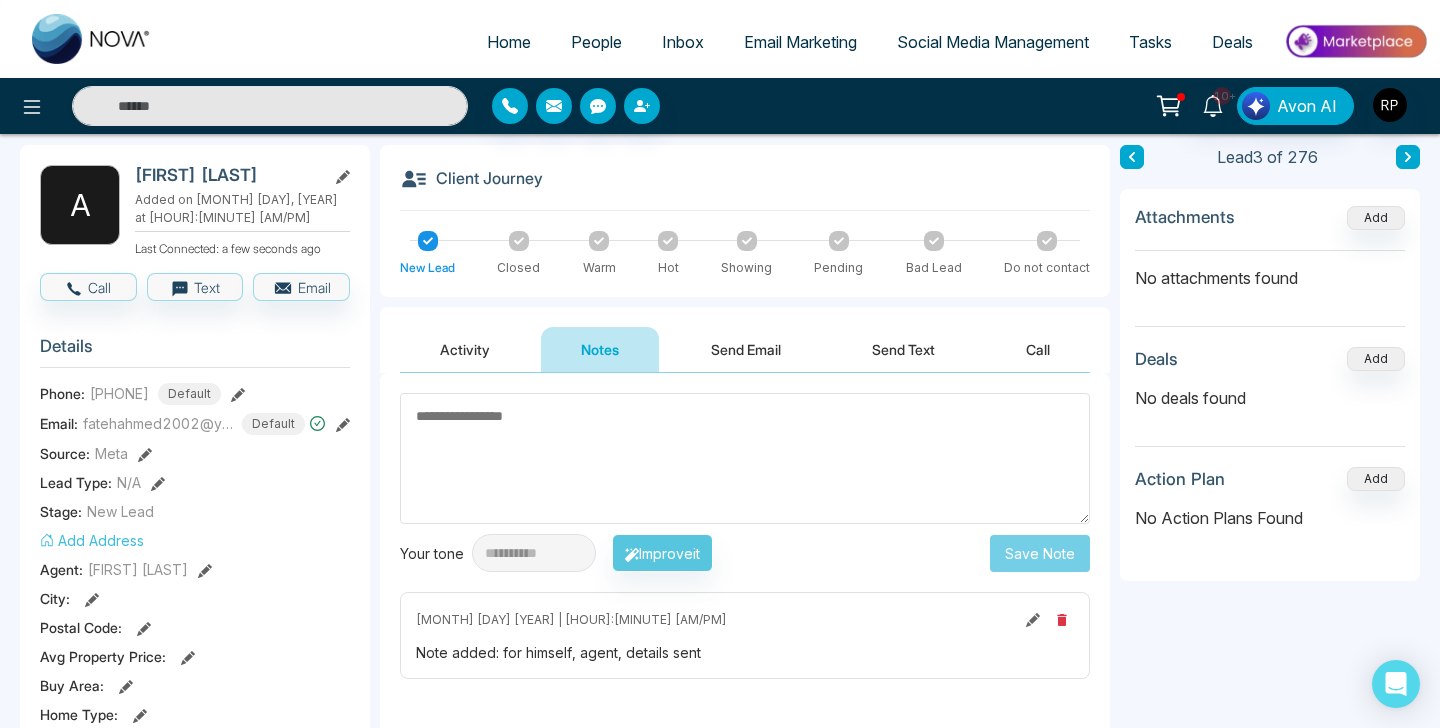 scroll, scrollTop: 0, scrollLeft: 0, axis: both 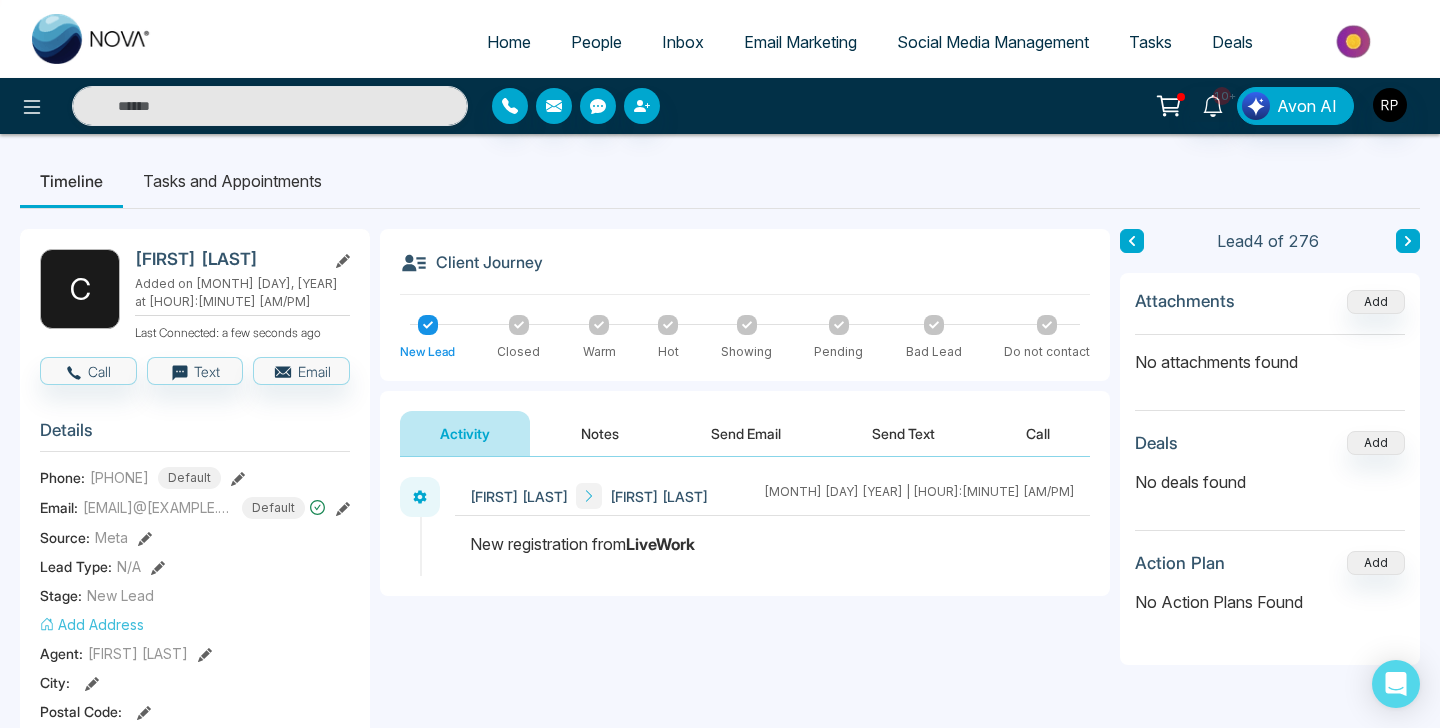 click on "Notes" at bounding box center [600, 433] 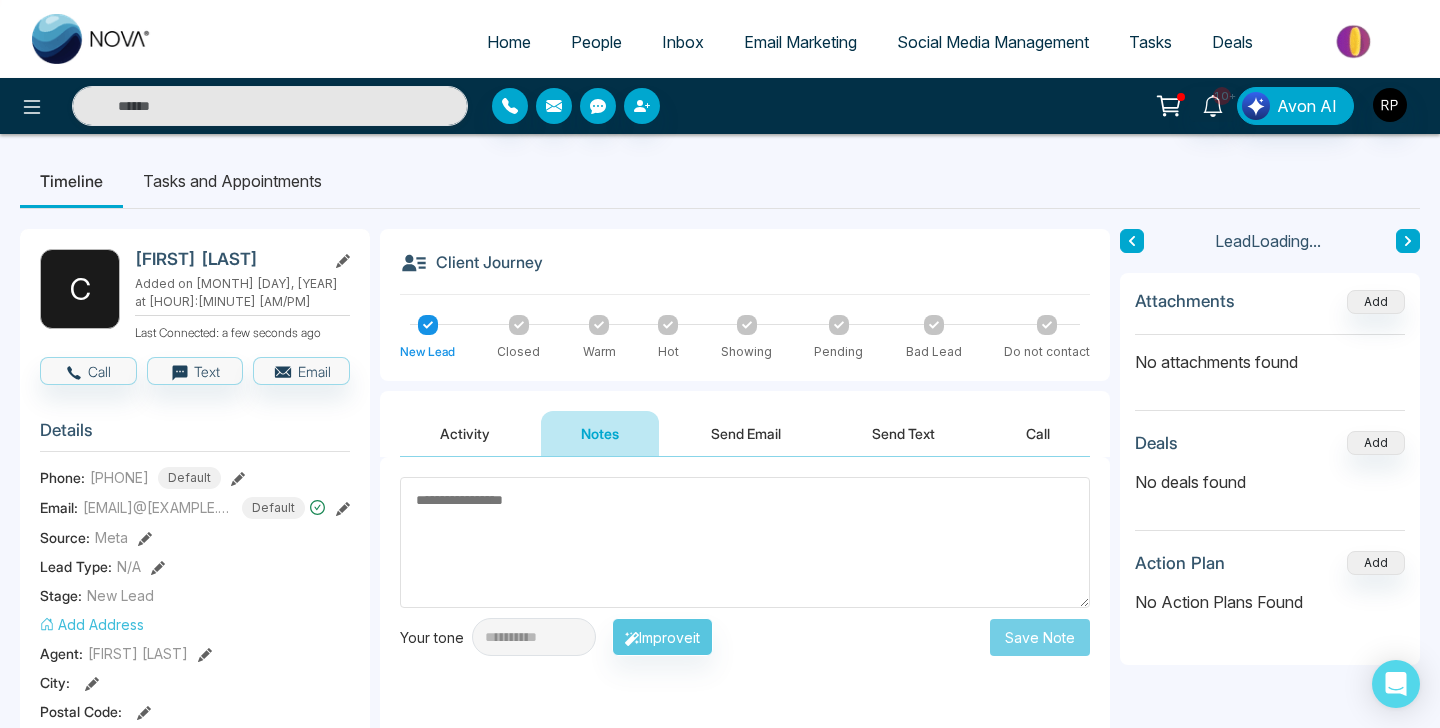 click at bounding box center (745, 542) 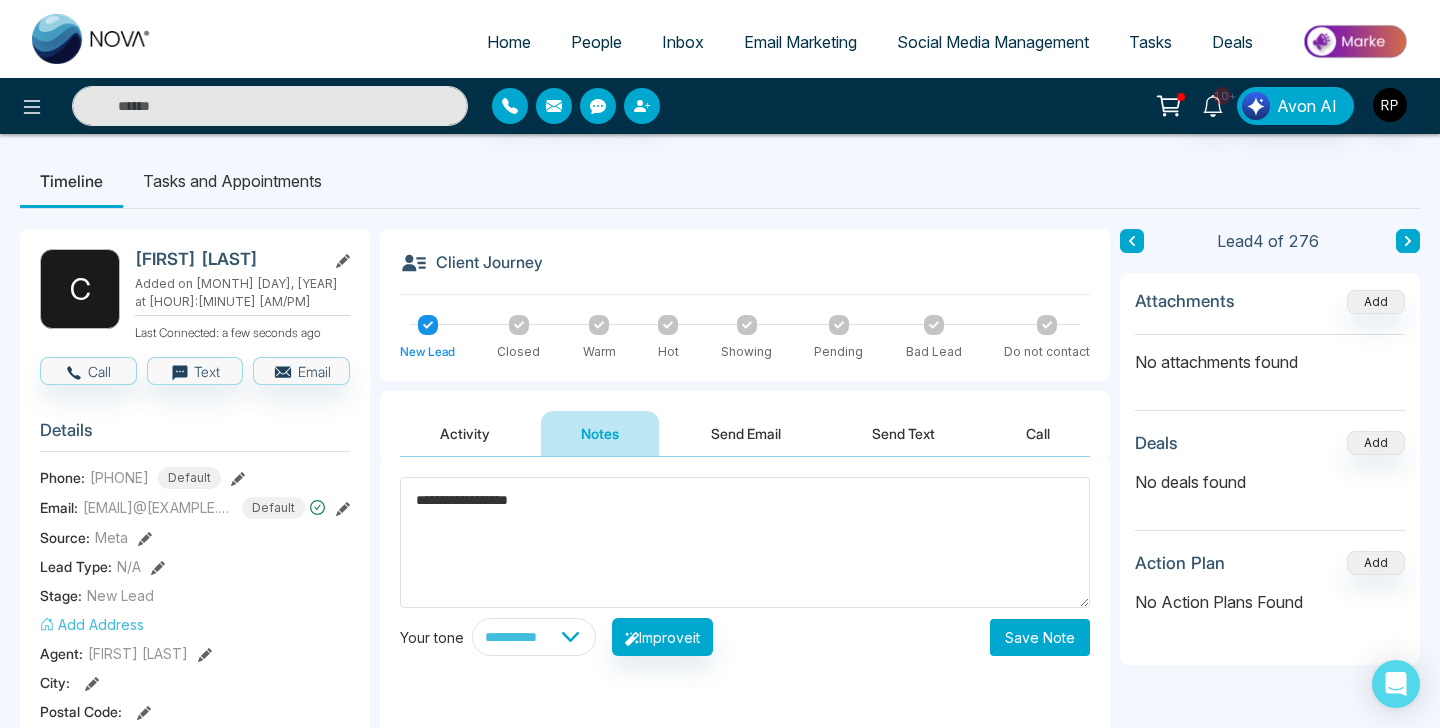 type on "**********" 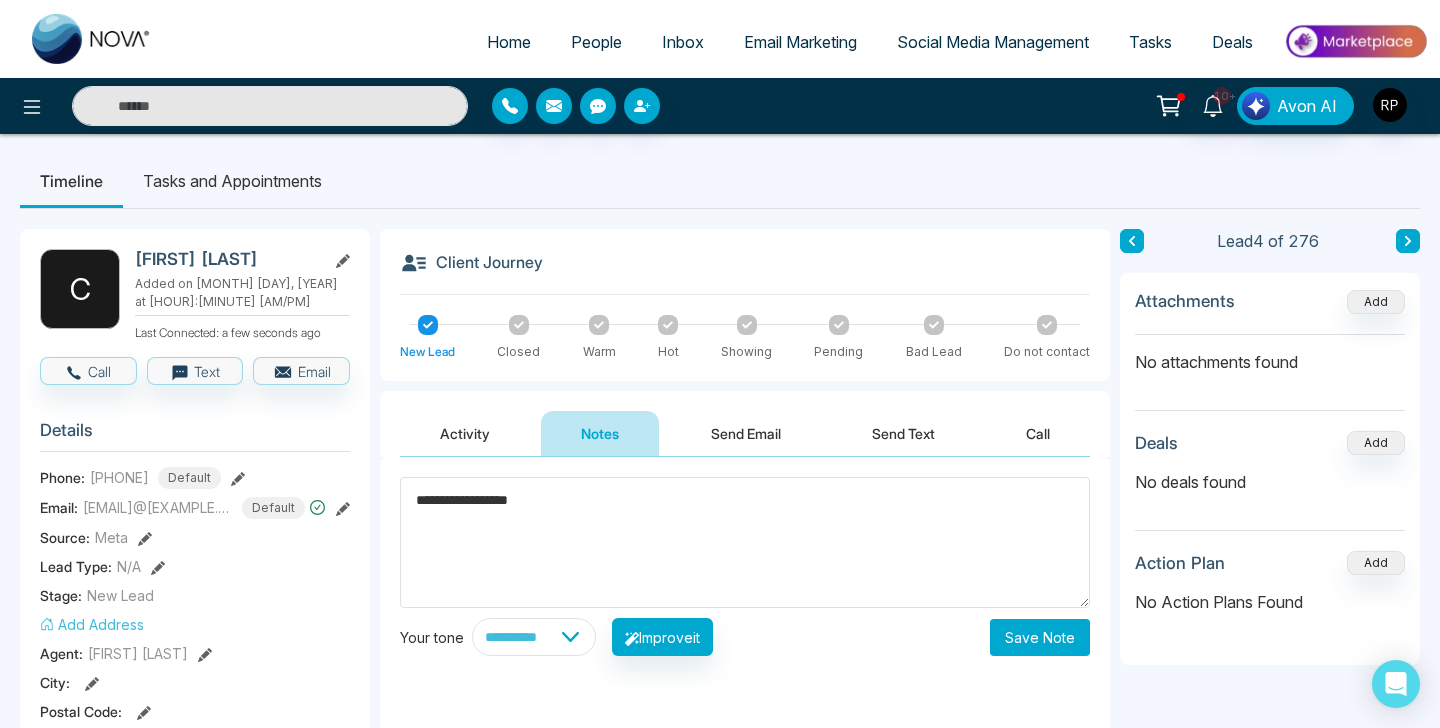 click on "Save Note" at bounding box center [1040, 637] 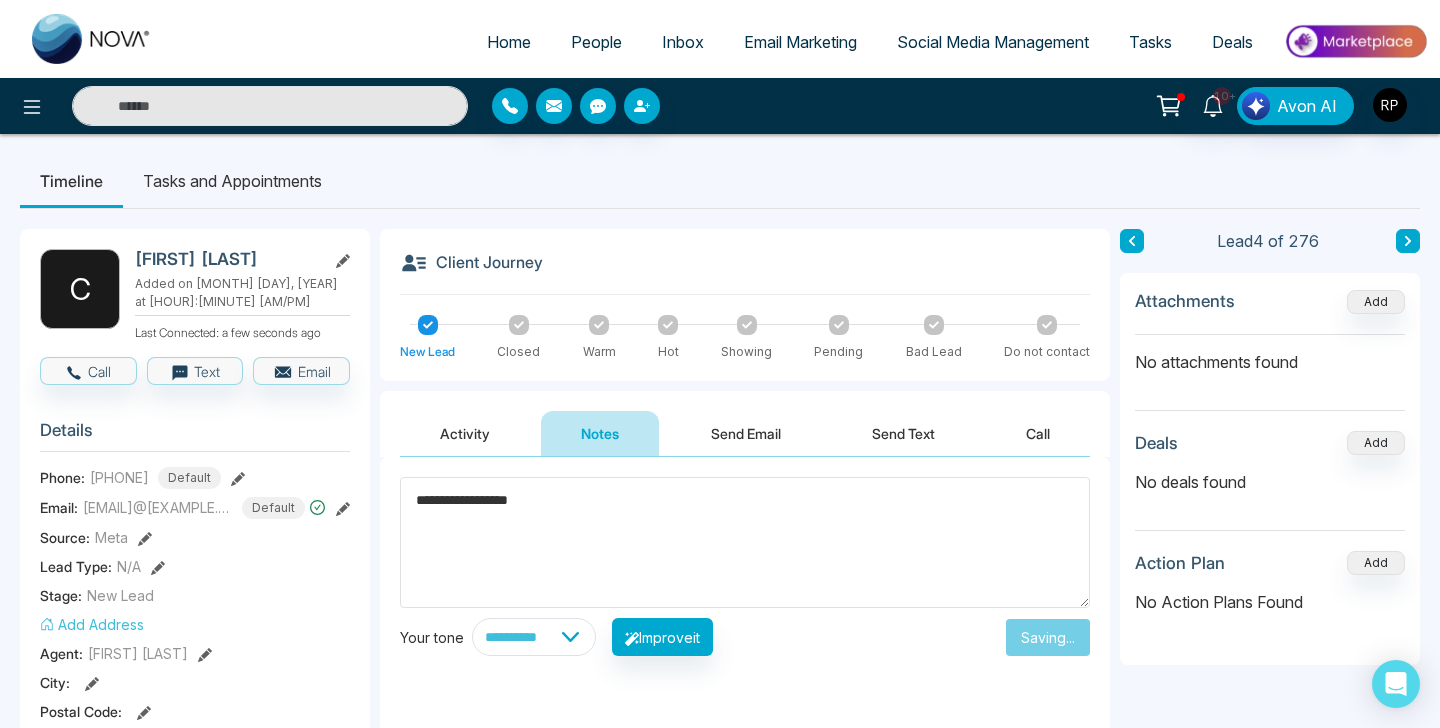 type 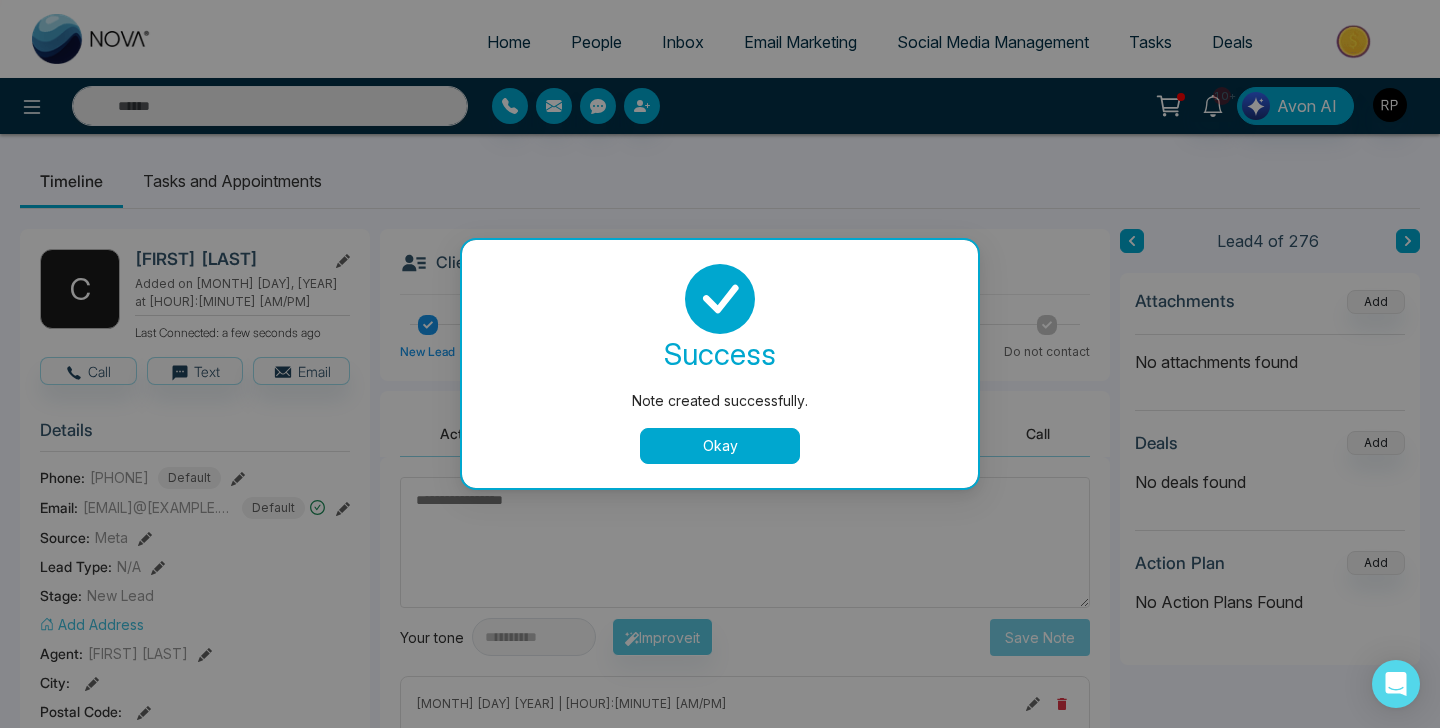 click on "Okay" at bounding box center (720, 446) 